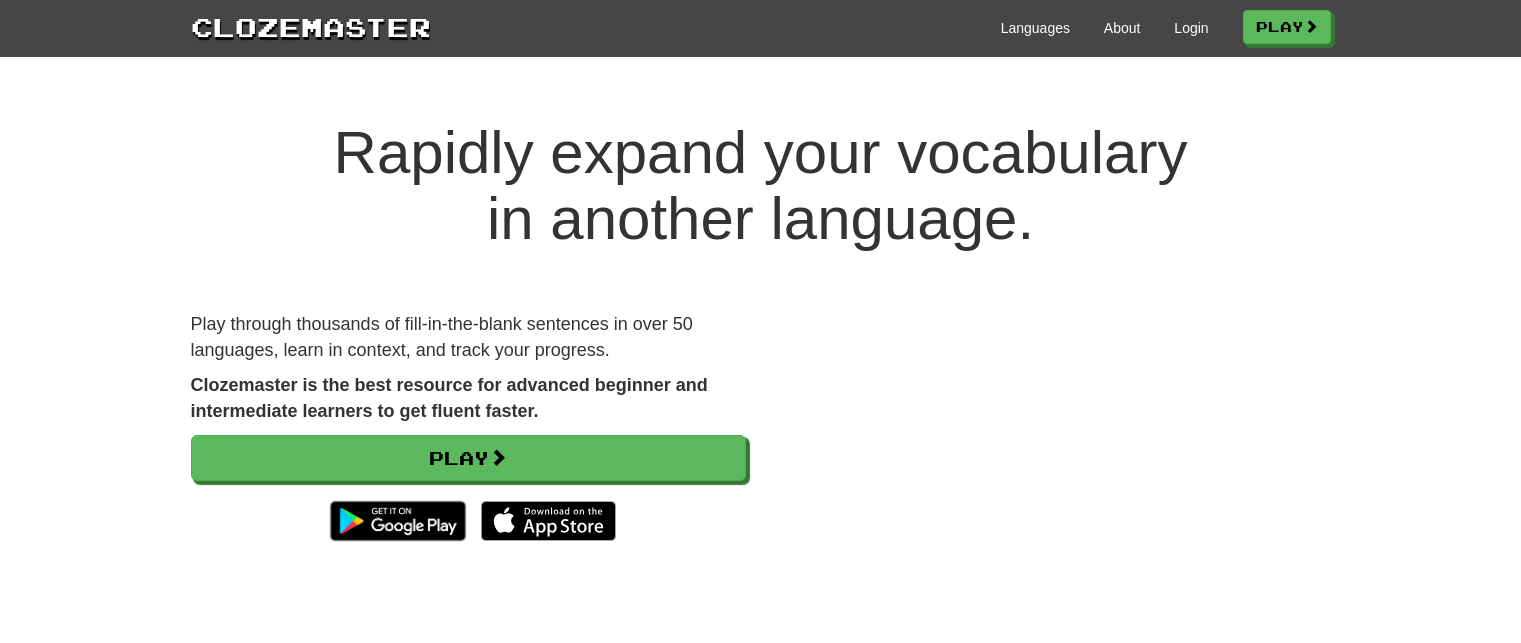 scroll, scrollTop: 0, scrollLeft: 0, axis: both 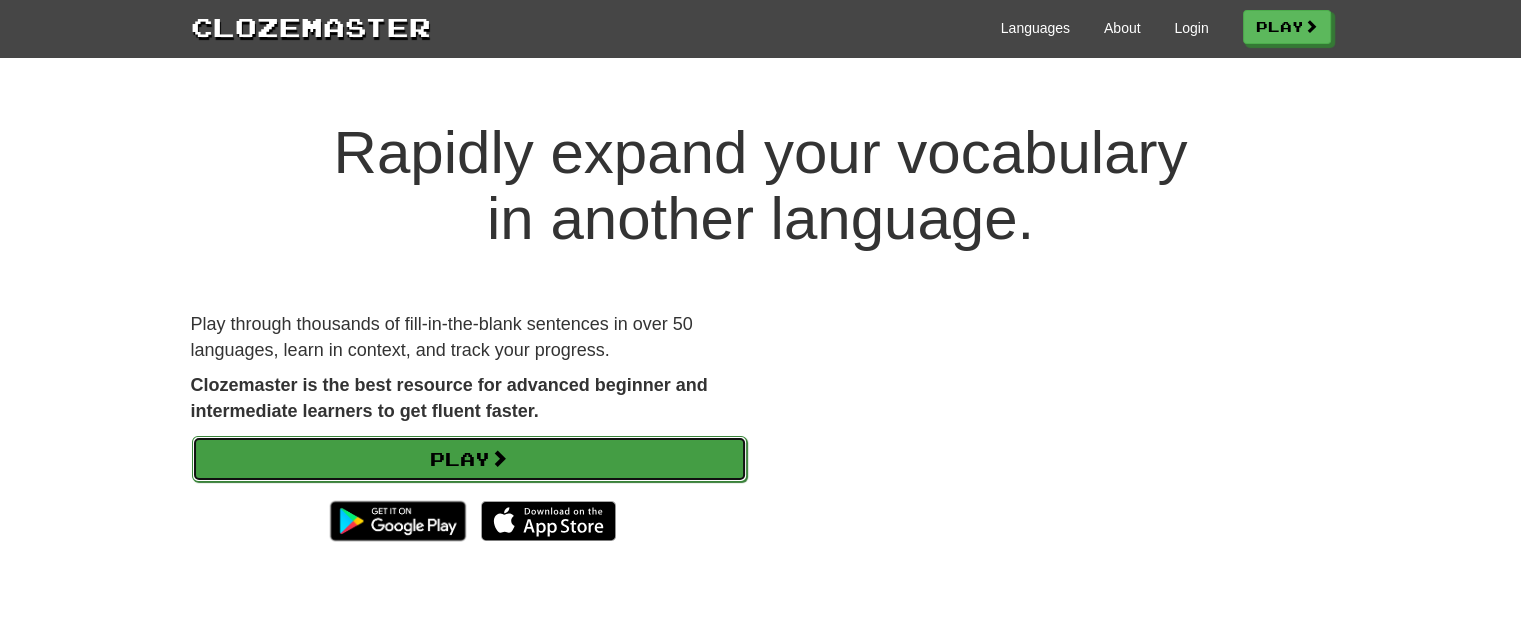 click on "Play" at bounding box center (469, 459) 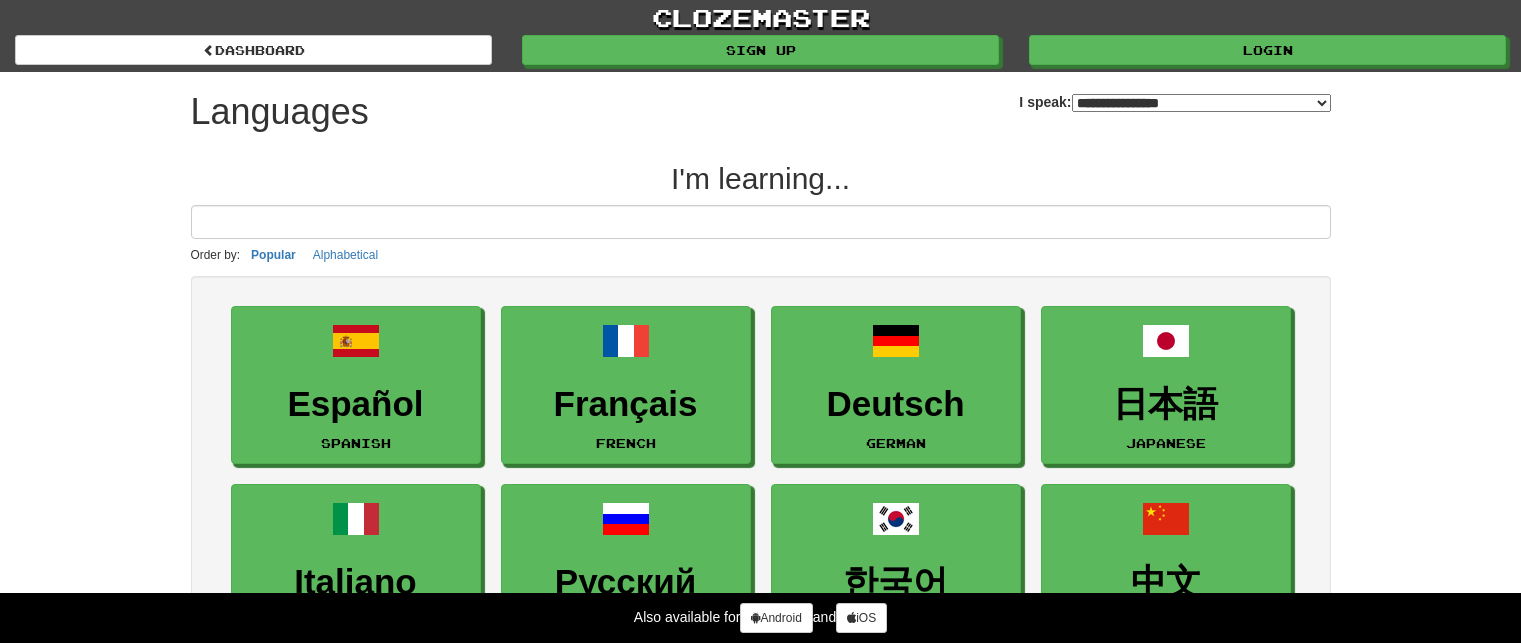 select on "*******" 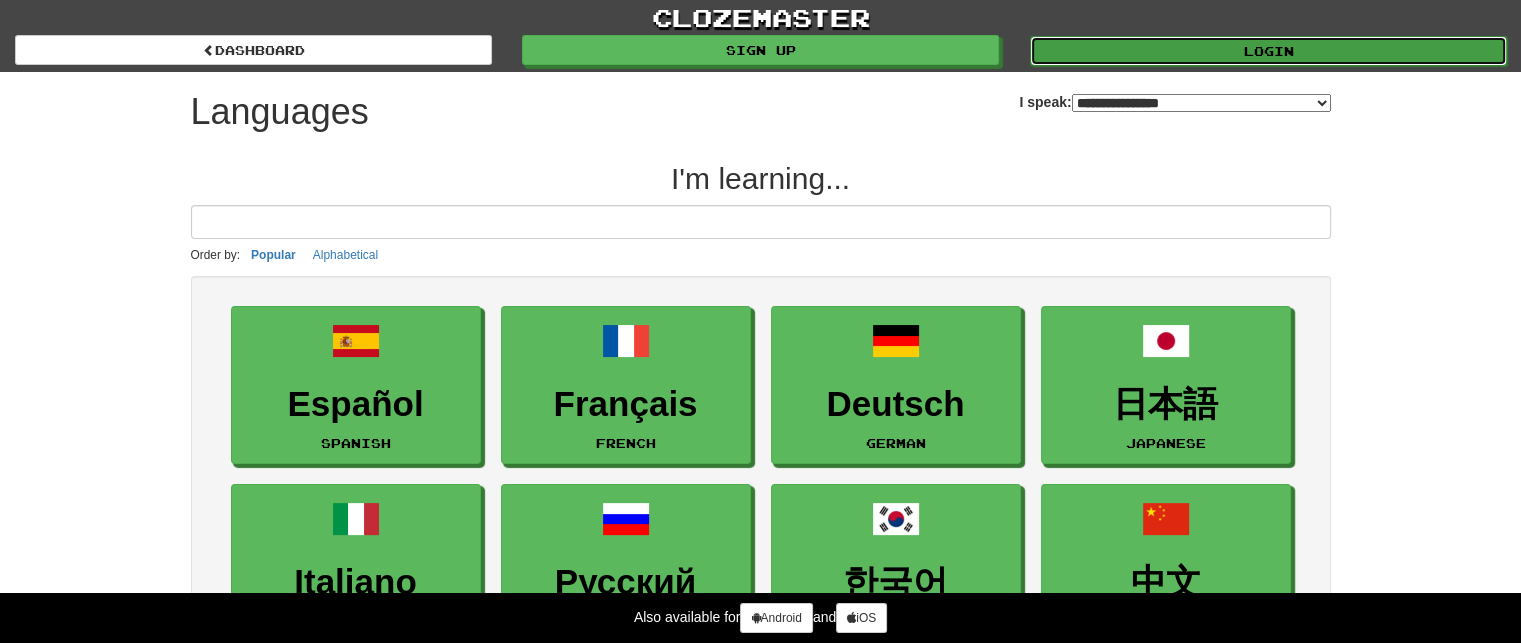 click on "Login" at bounding box center [1268, 51] 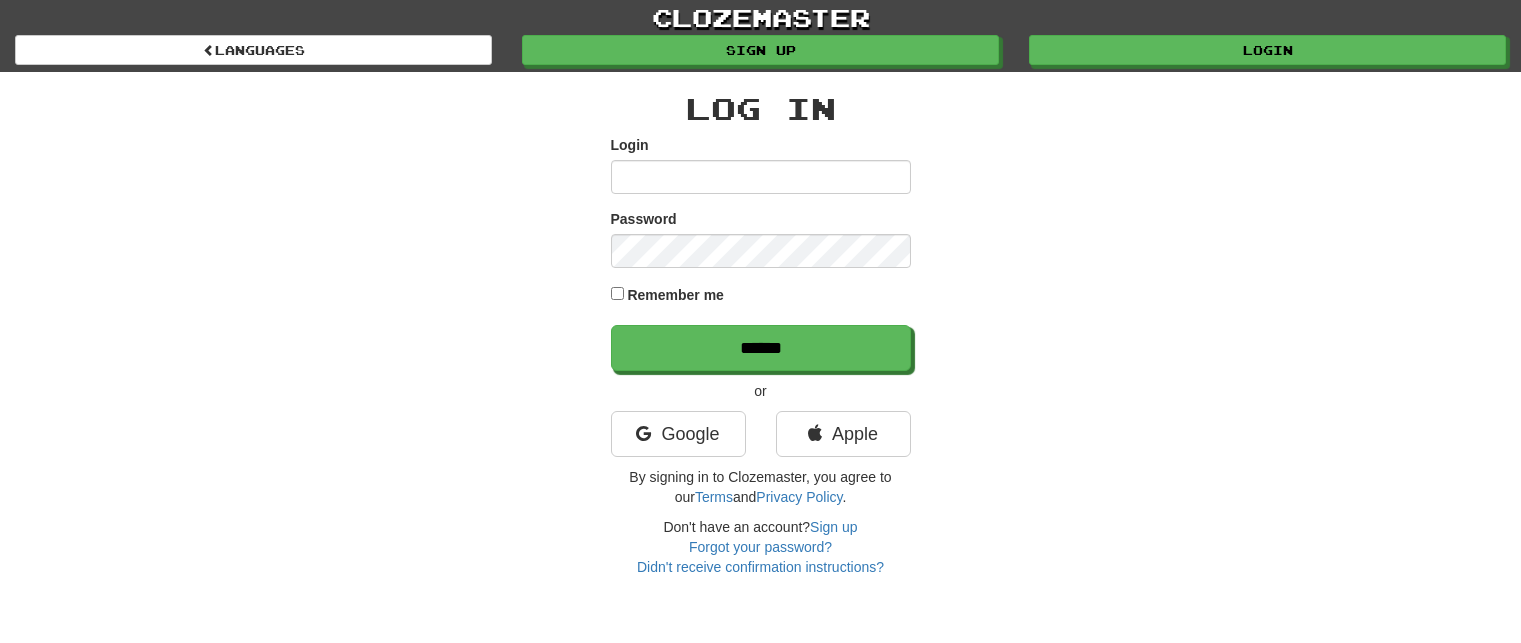 scroll, scrollTop: 0, scrollLeft: 0, axis: both 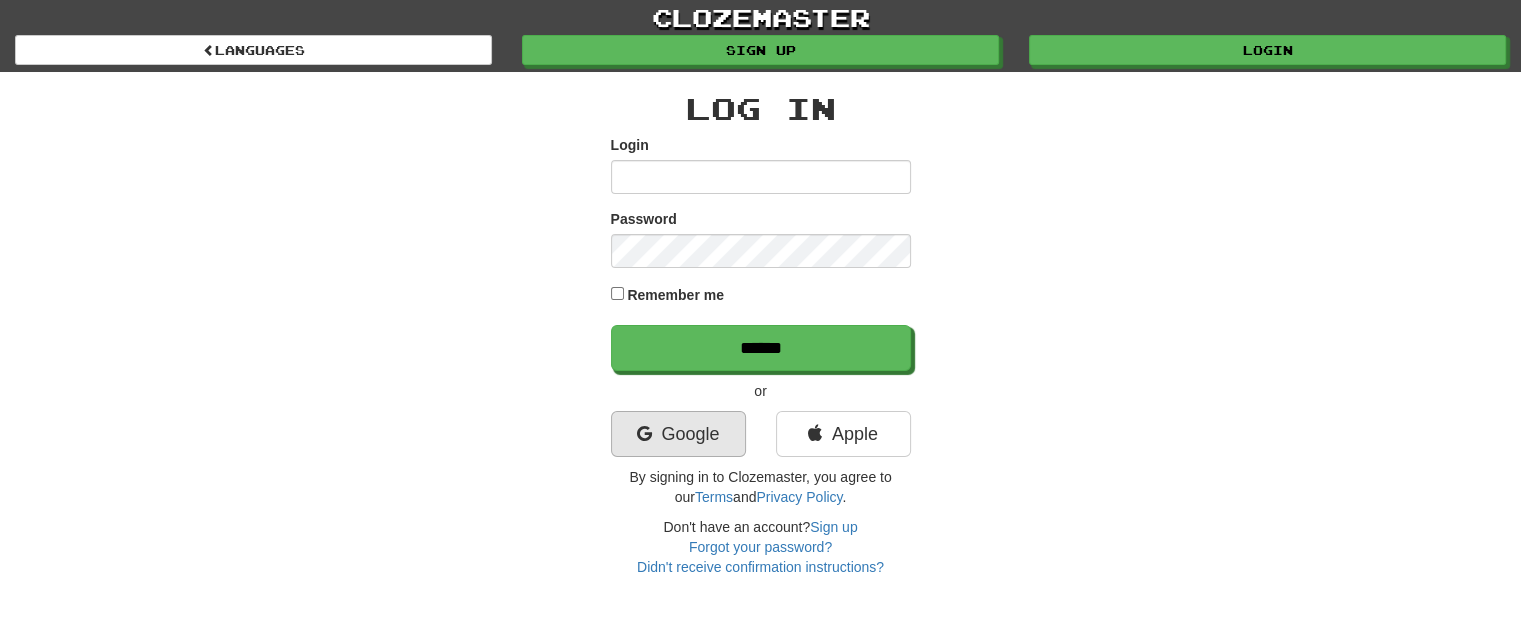 type on "**********" 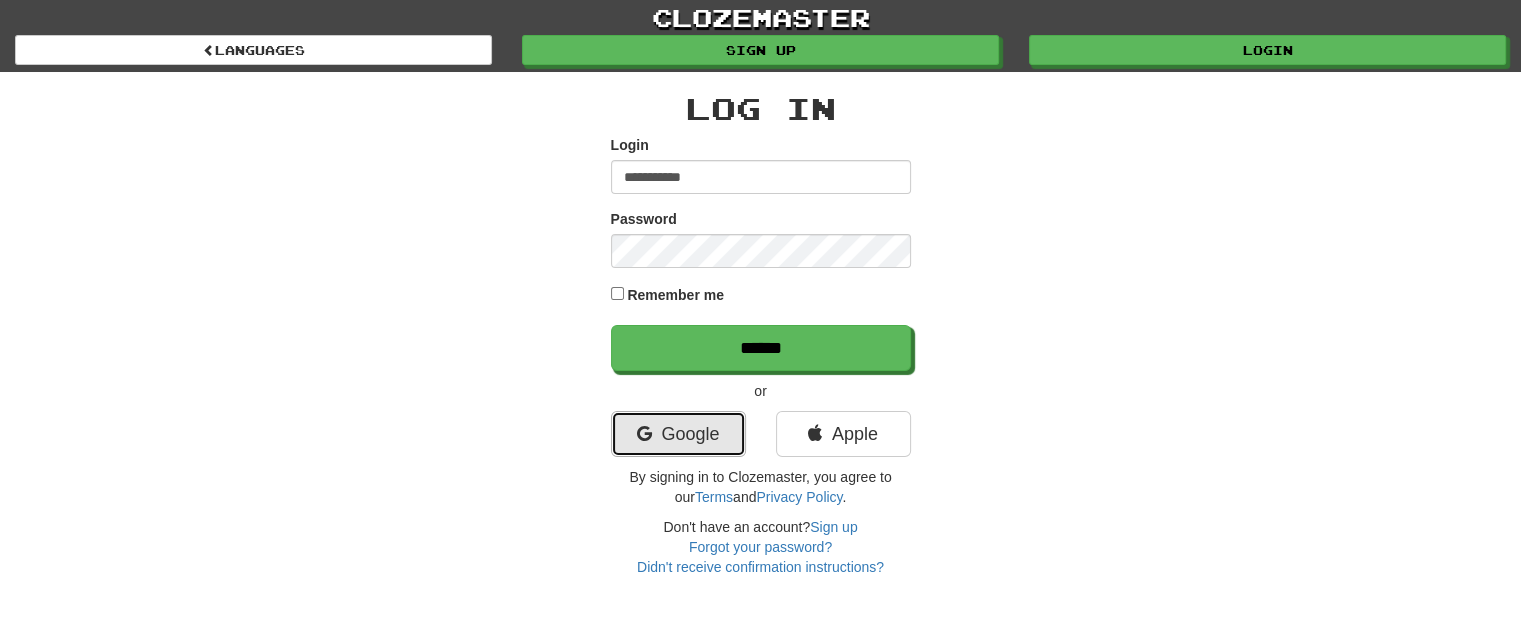 click on "Google" at bounding box center [678, 434] 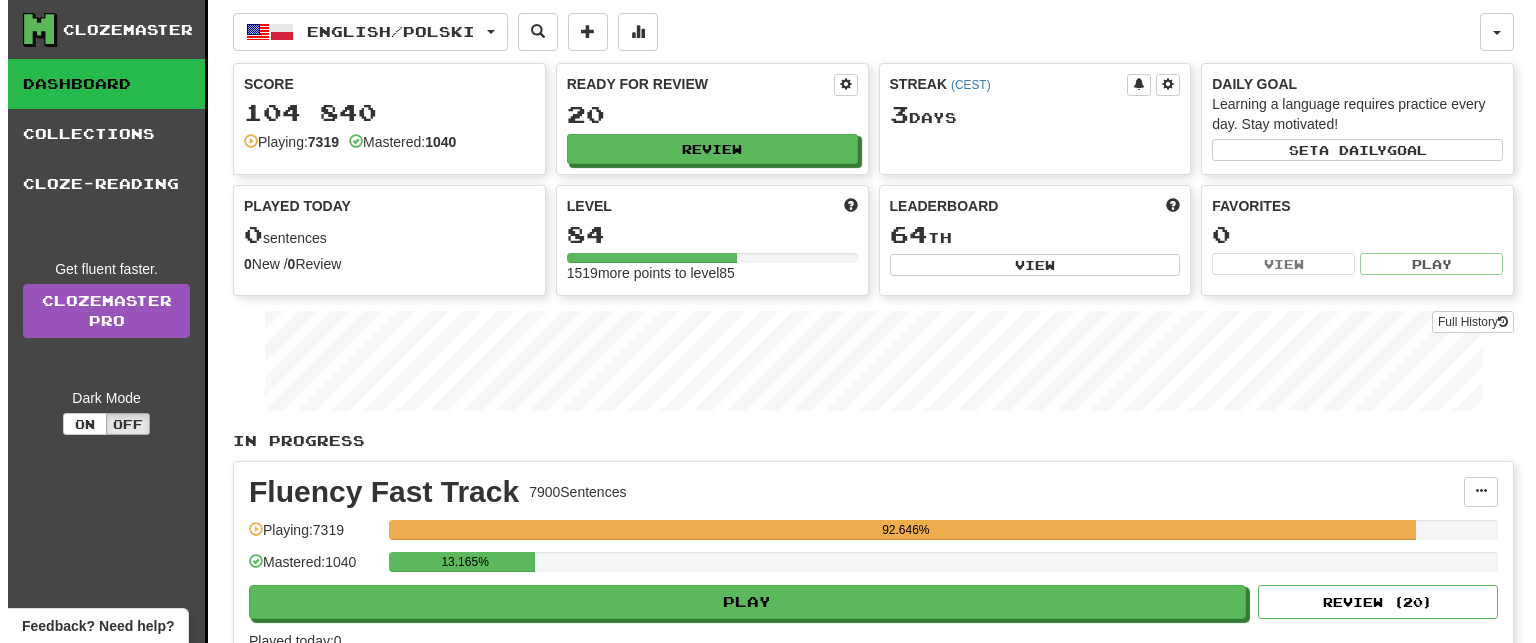 scroll, scrollTop: 0, scrollLeft: 0, axis: both 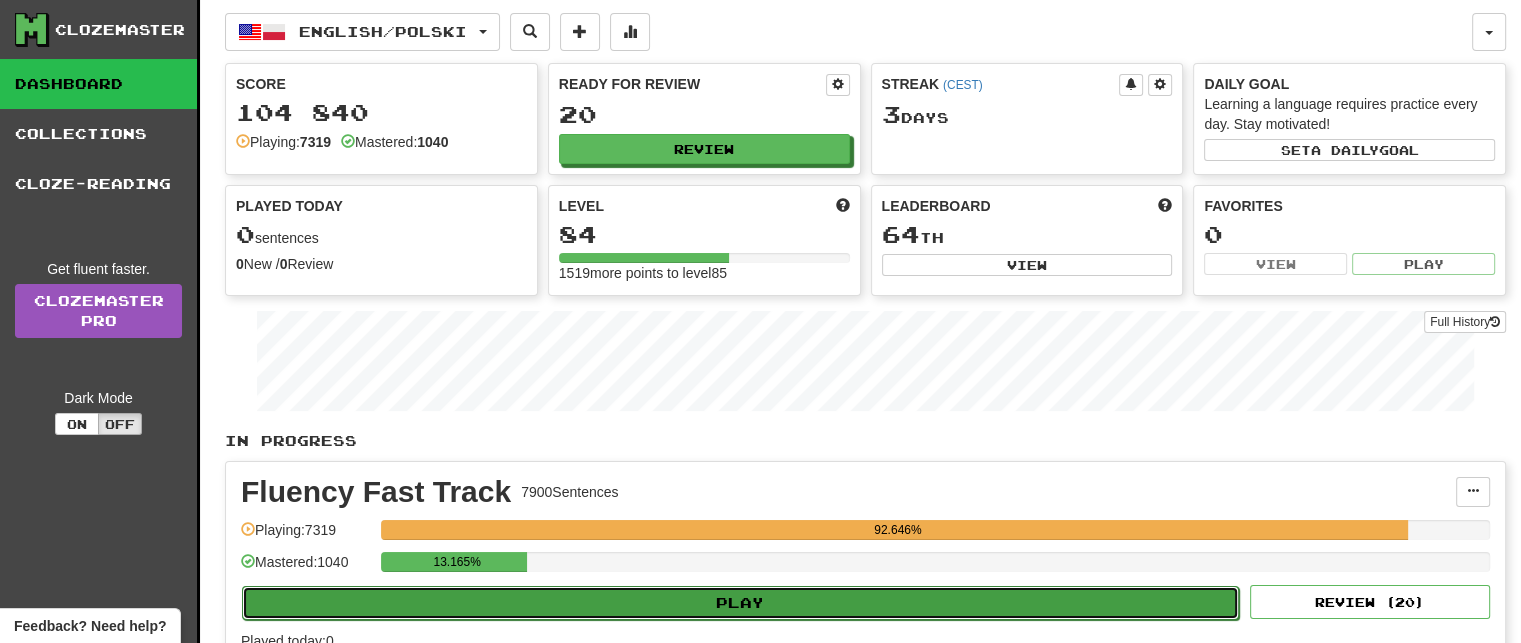 click on "Play" at bounding box center [740, 603] 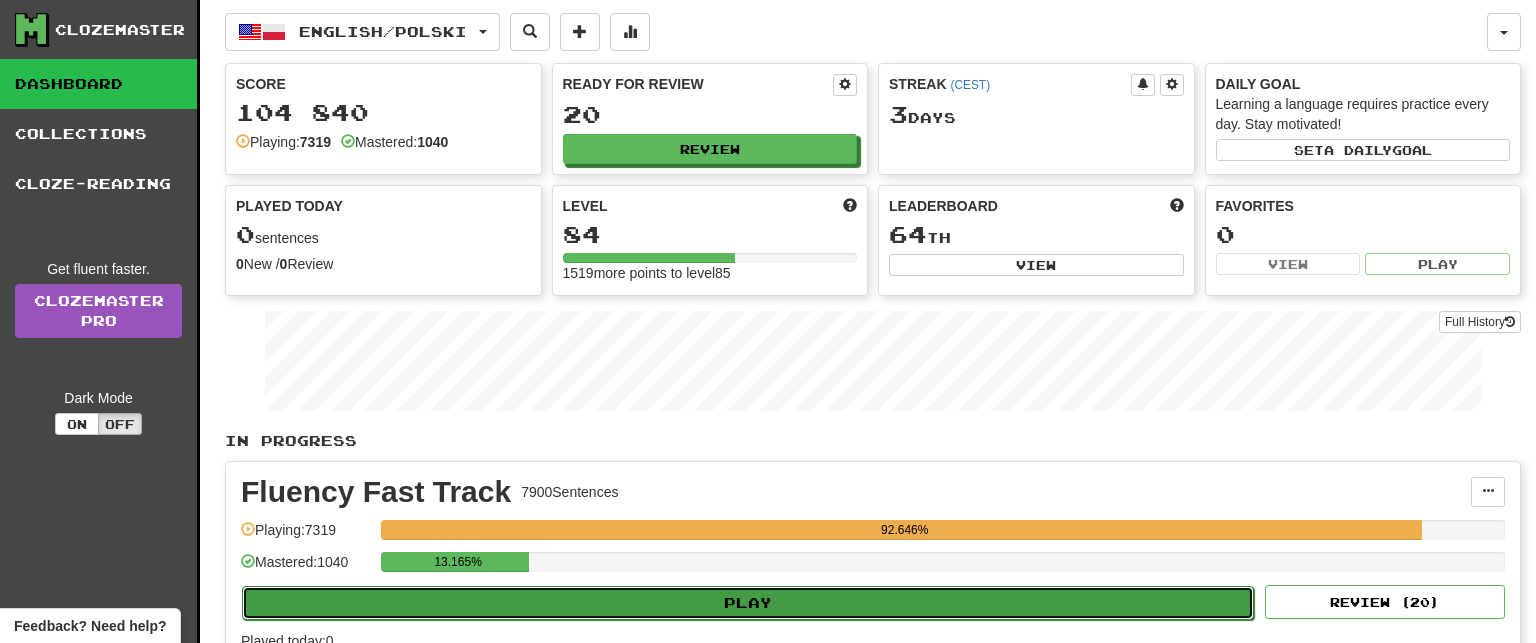 select on "**" 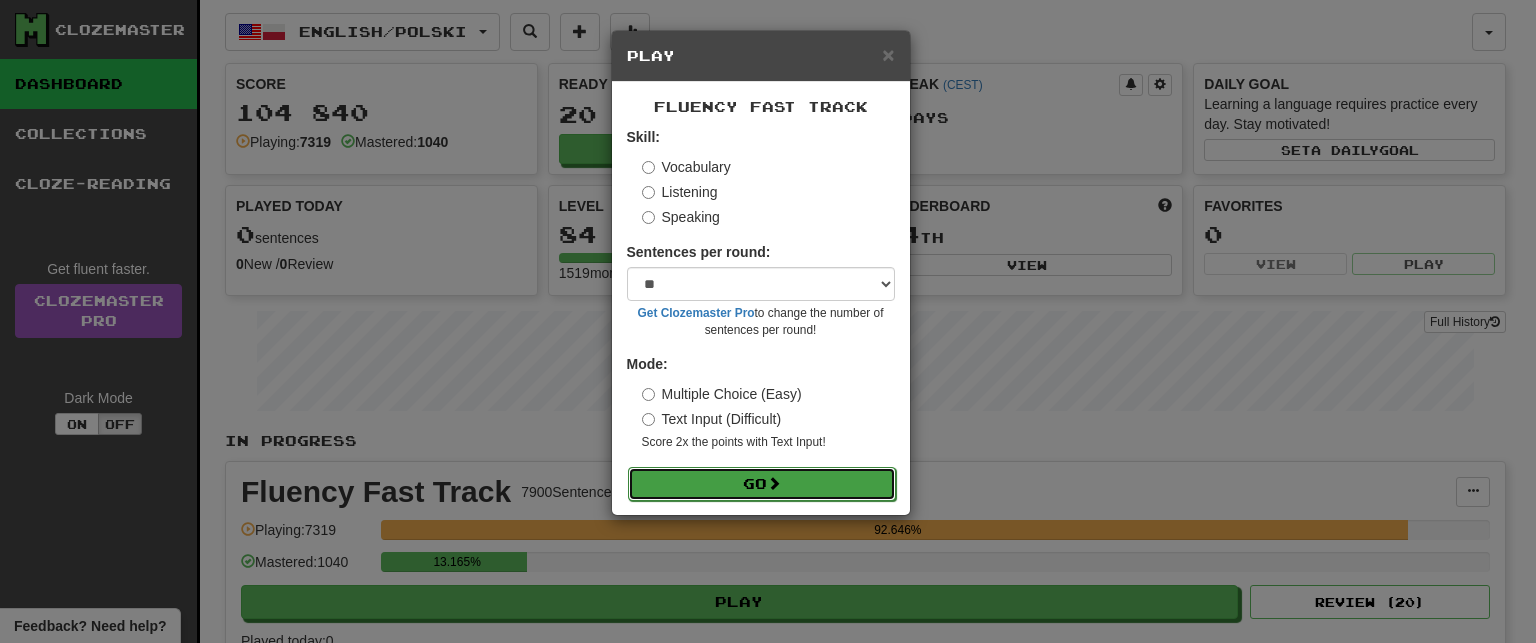 click on "Go" at bounding box center (762, 484) 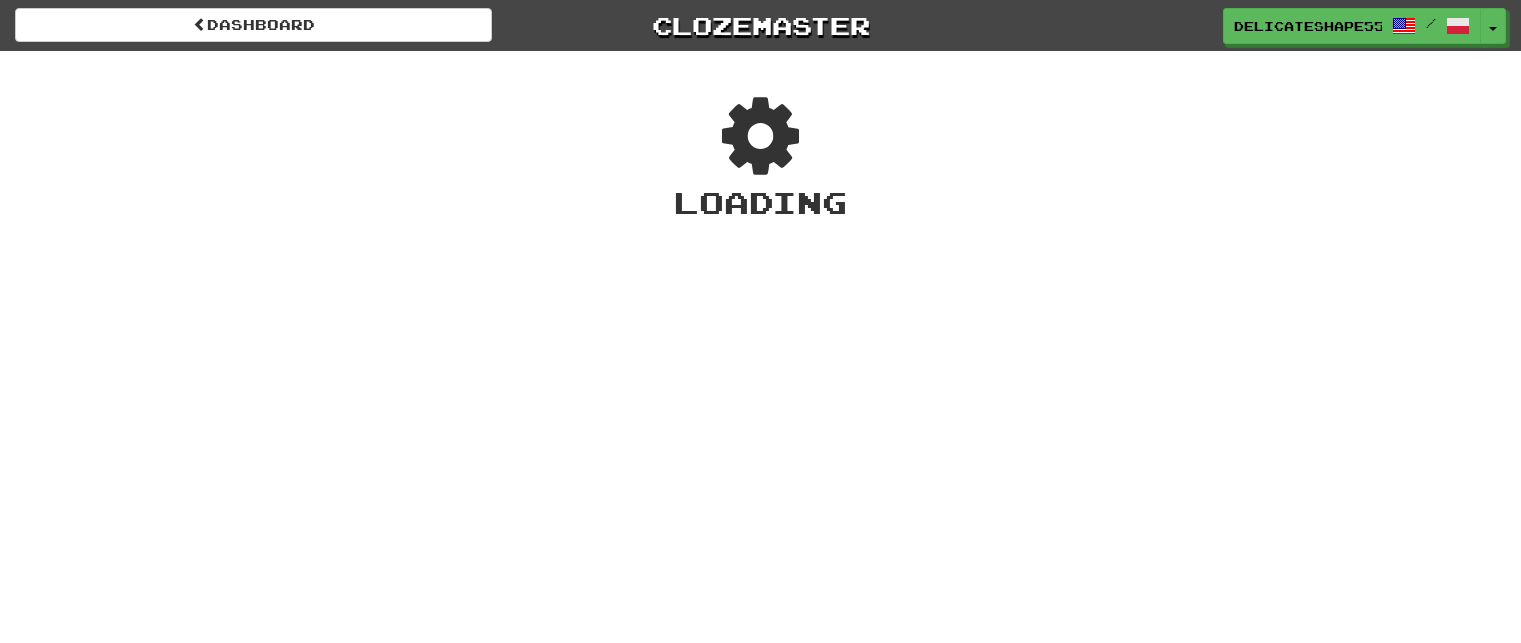 scroll, scrollTop: 0, scrollLeft: 0, axis: both 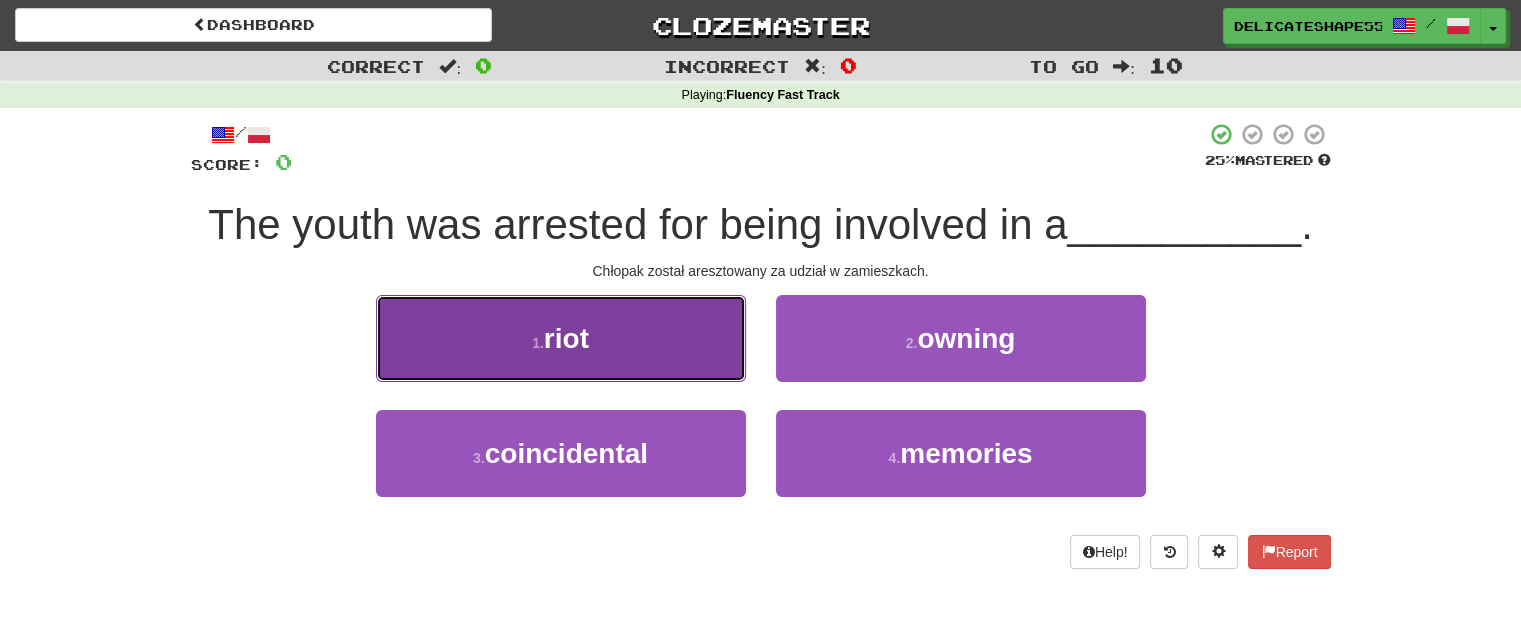click on "1 .  riot" at bounding box center [561, 338] 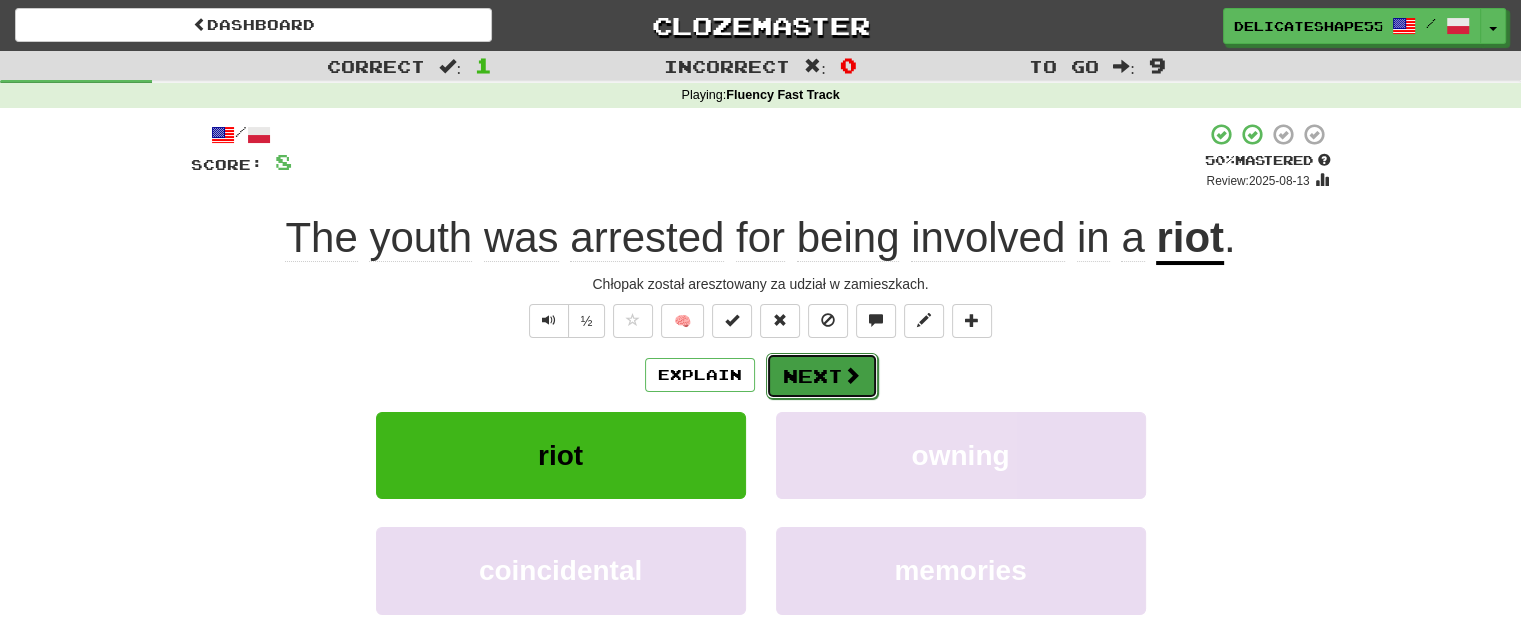 click on "Next" at bounding box center (822, 376) 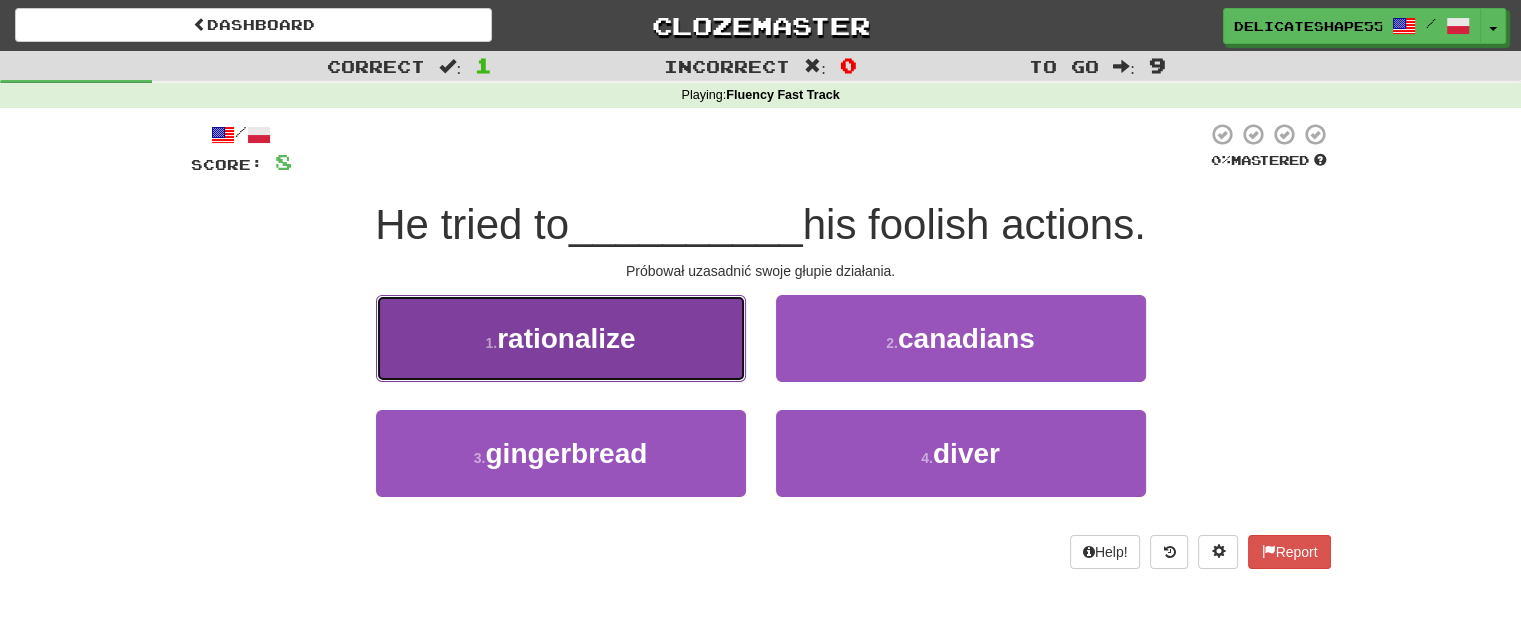 click on "1 .  rationalize" at bounding box center (561, 338) 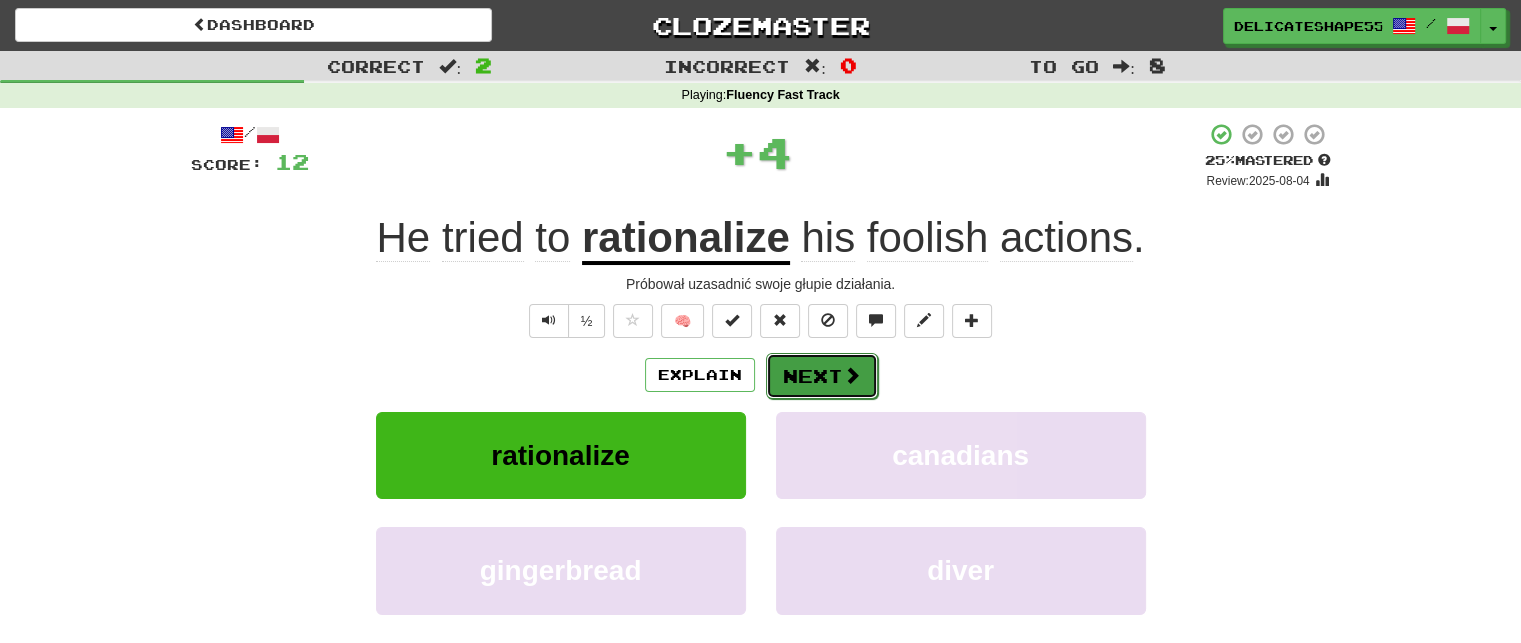 click on "Next" at bounding box center [822, 376] 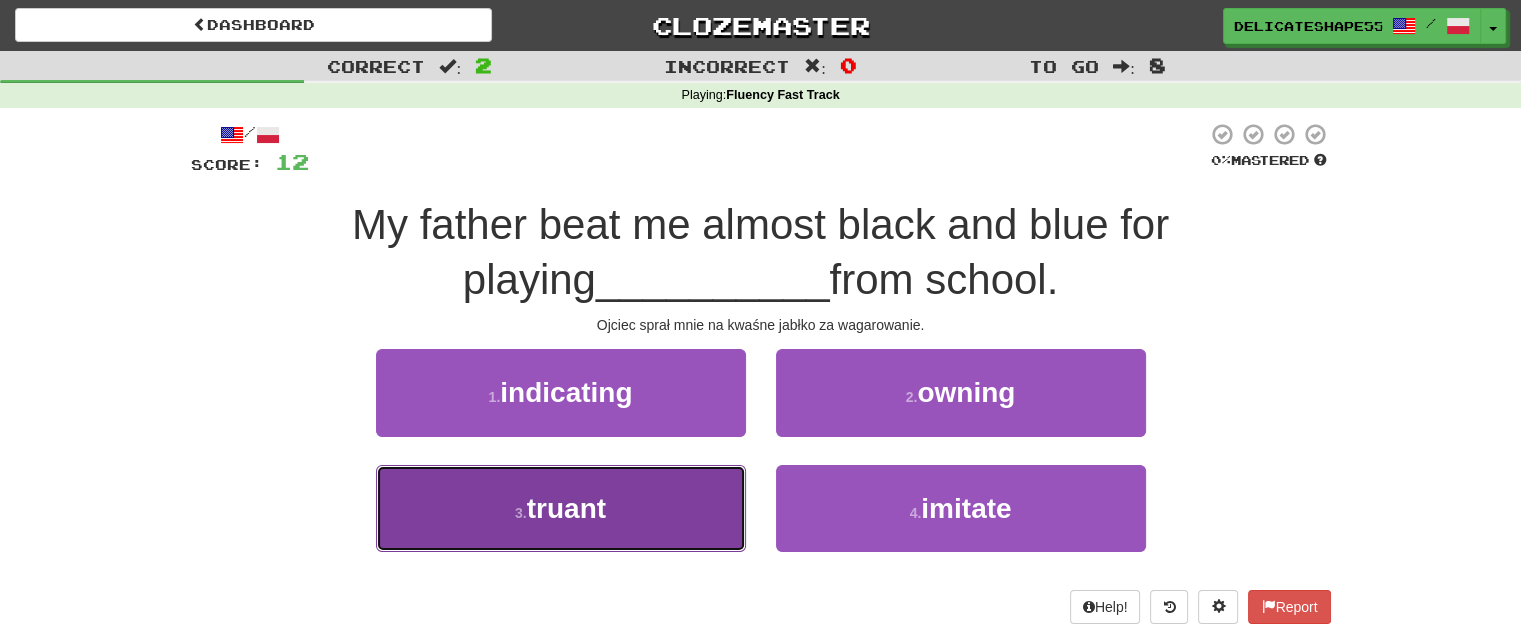 click on "3 .  truant" at bounding box center [561, 508] 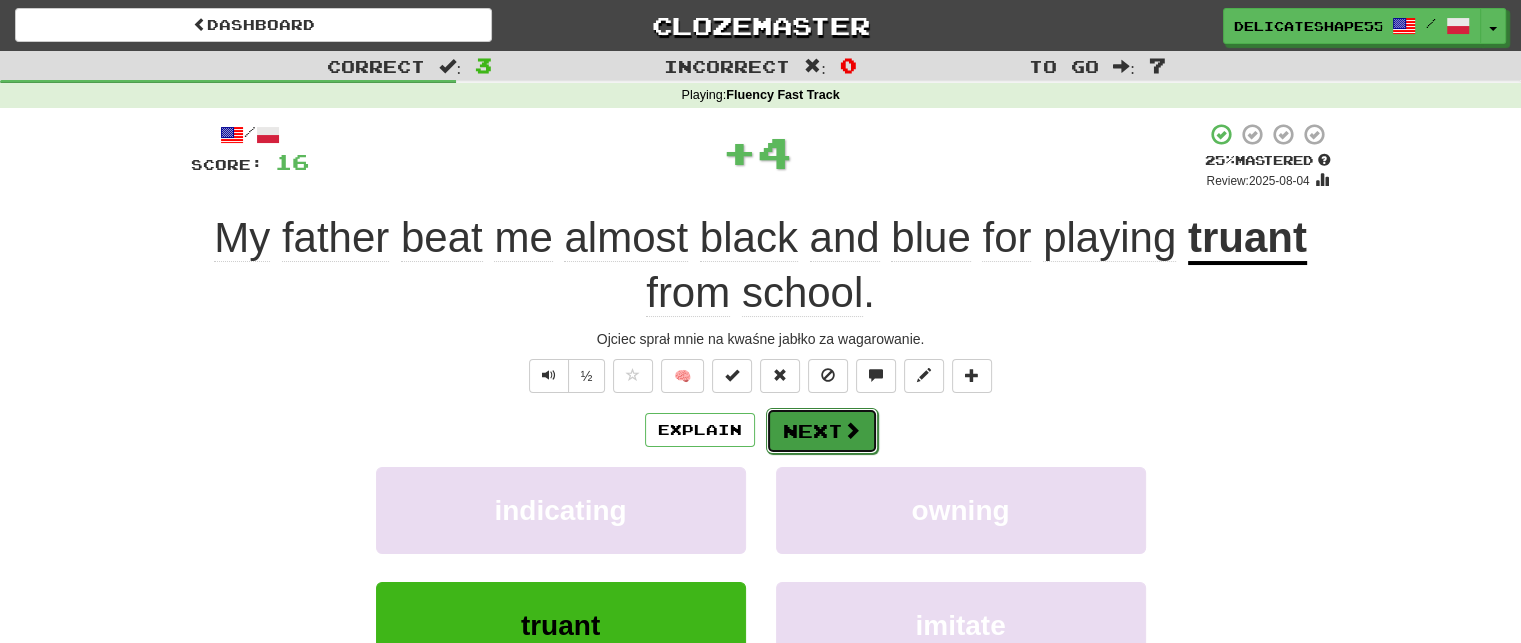 click on "Next" at bounding box center [822, 431] 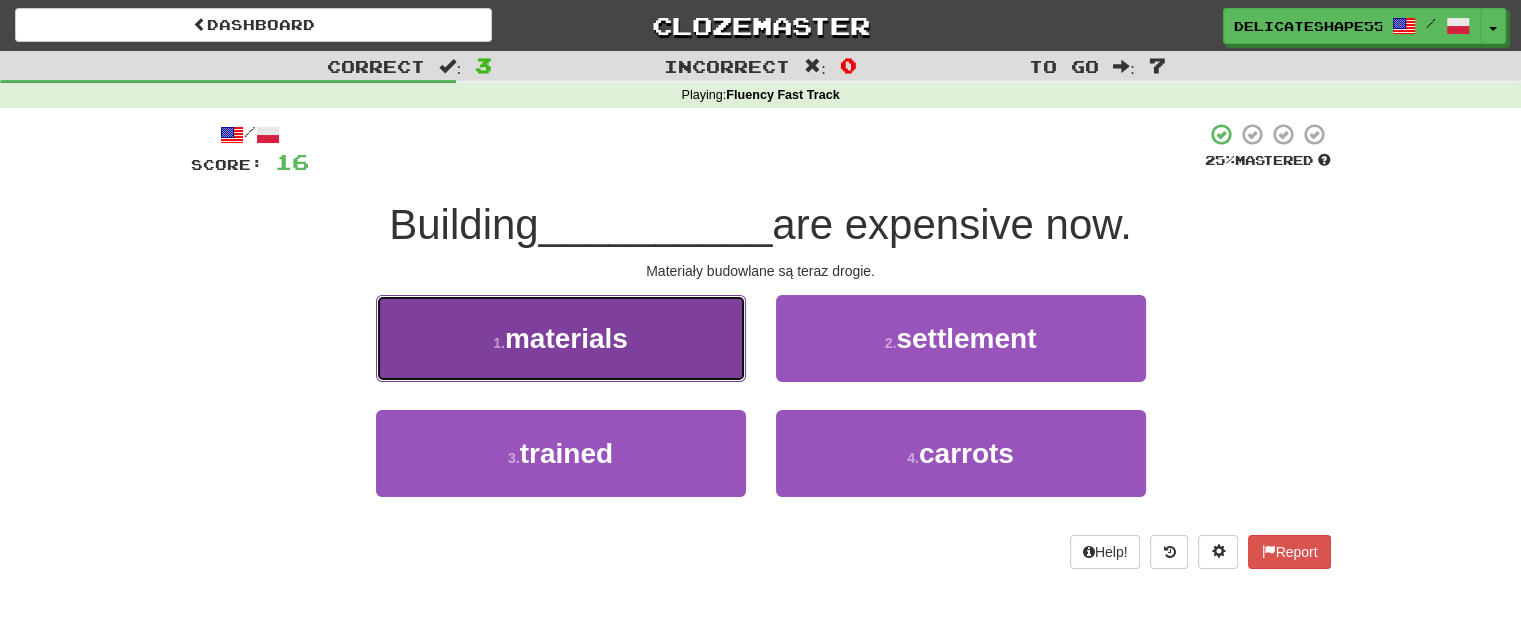 click on "1 .  materials" at bounding box center (561, 338) 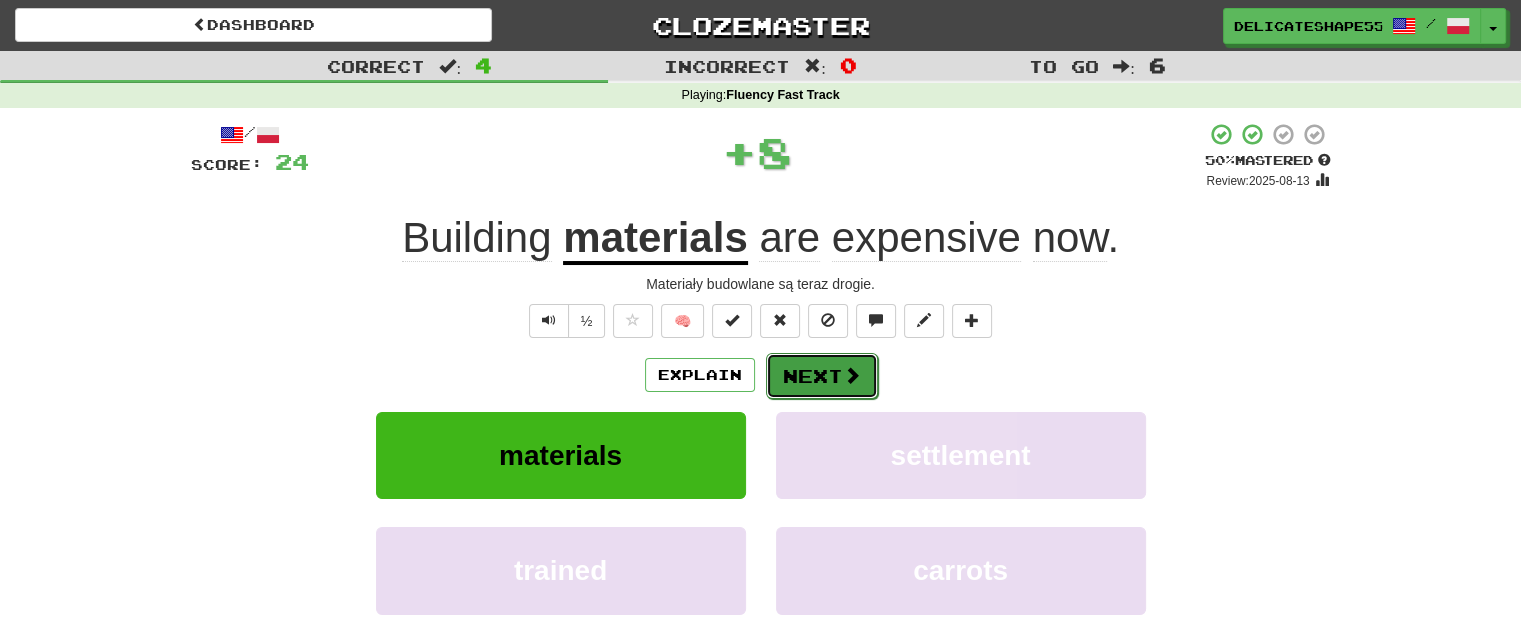 click on "Next" at bounding box center [822, 376] 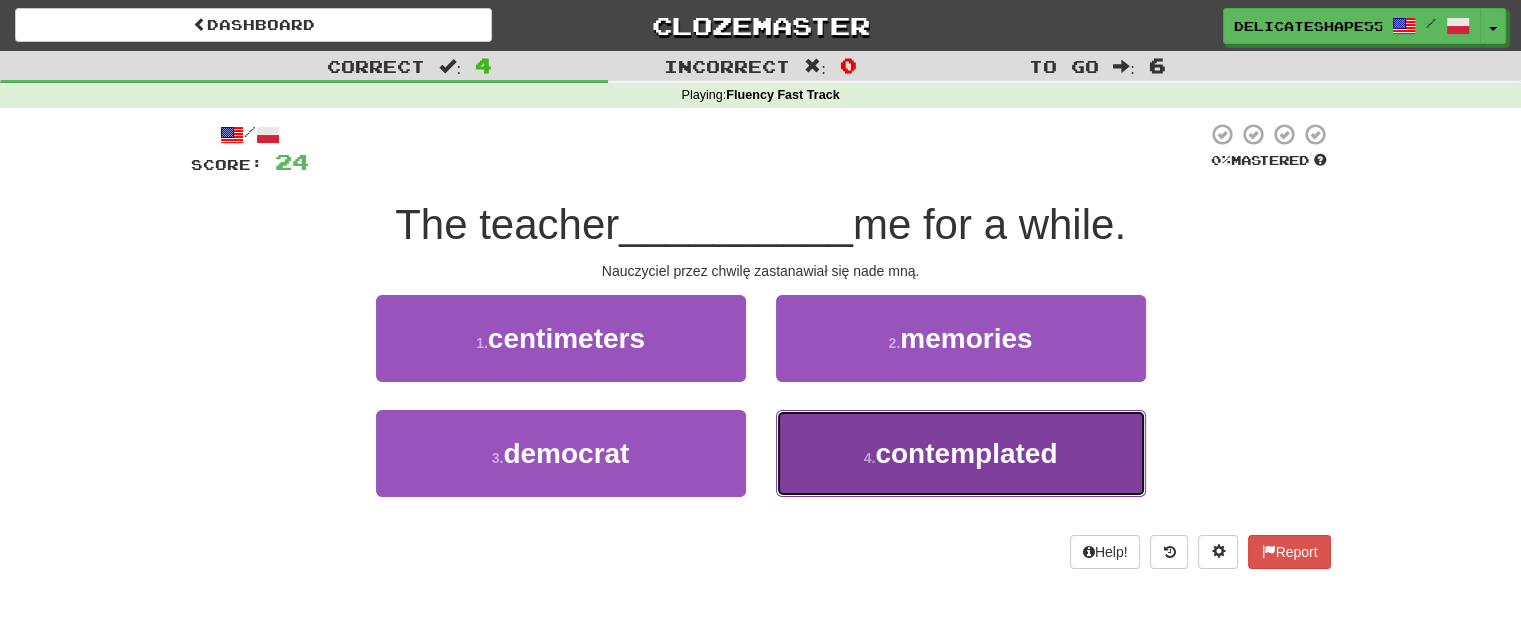 click on "4 .  contemplated" at bounding box center (961, 453) 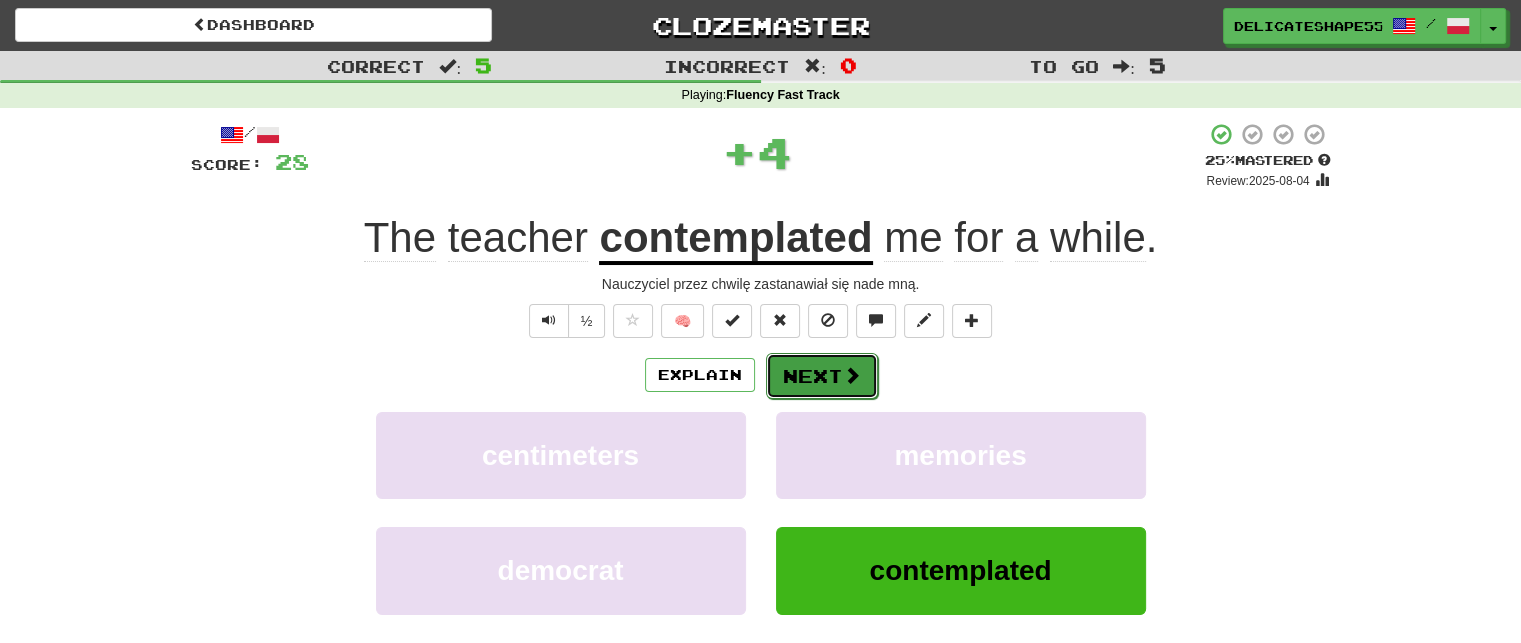 click on "Next" at bounding box center [822, 376] 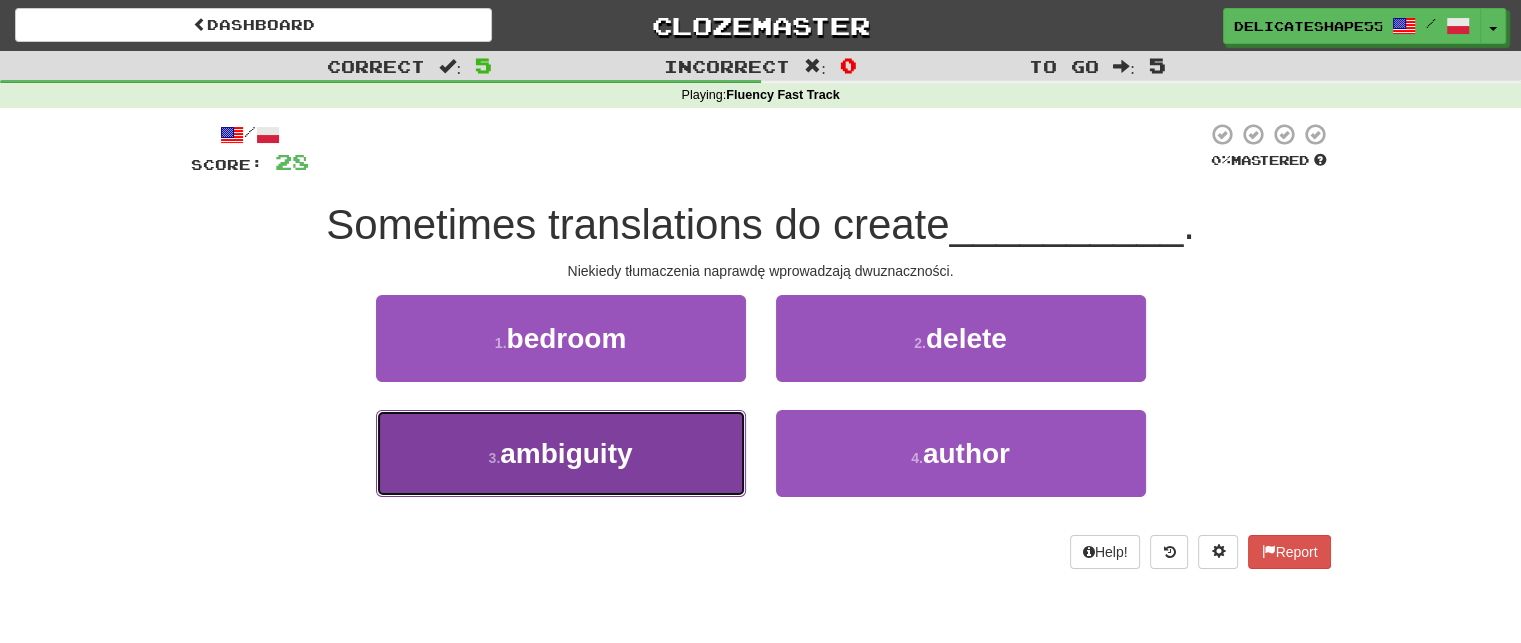 click on "3 .  ambiguity" at bounding box center (561, 453) 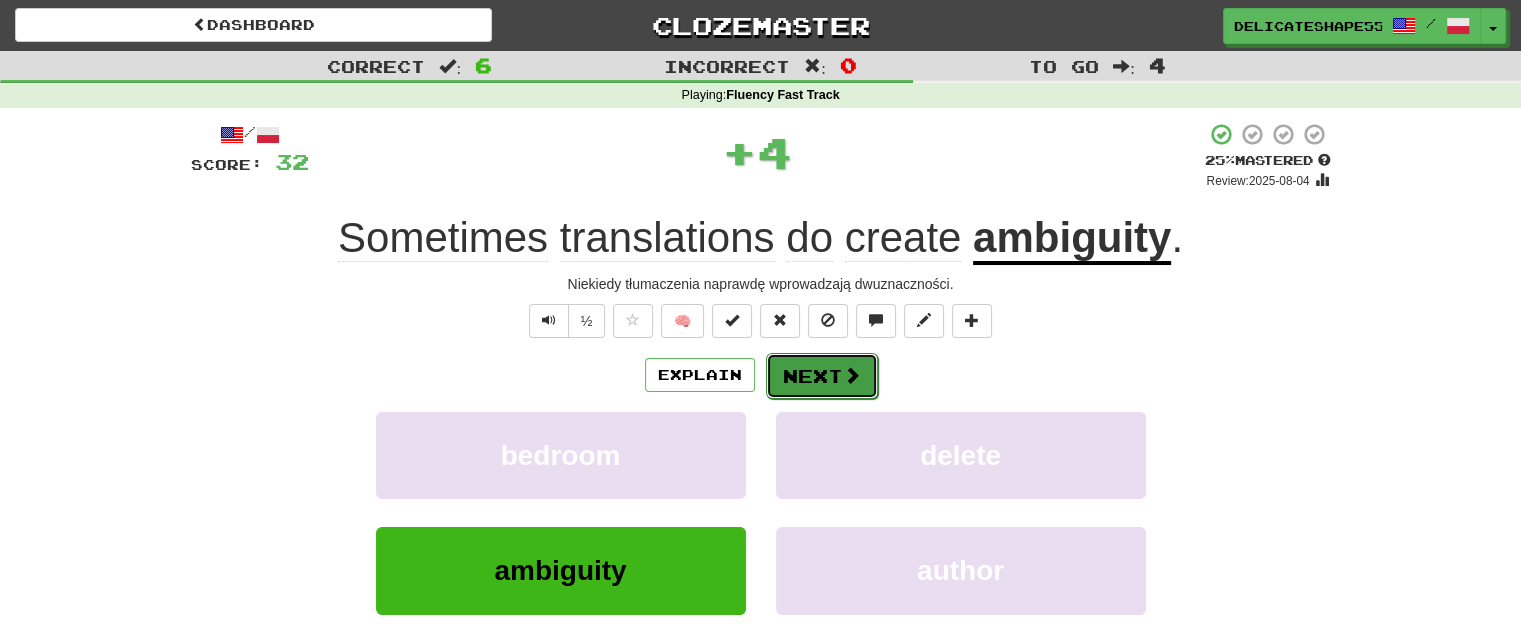 click on "Next" at bounding box center (822, 376) 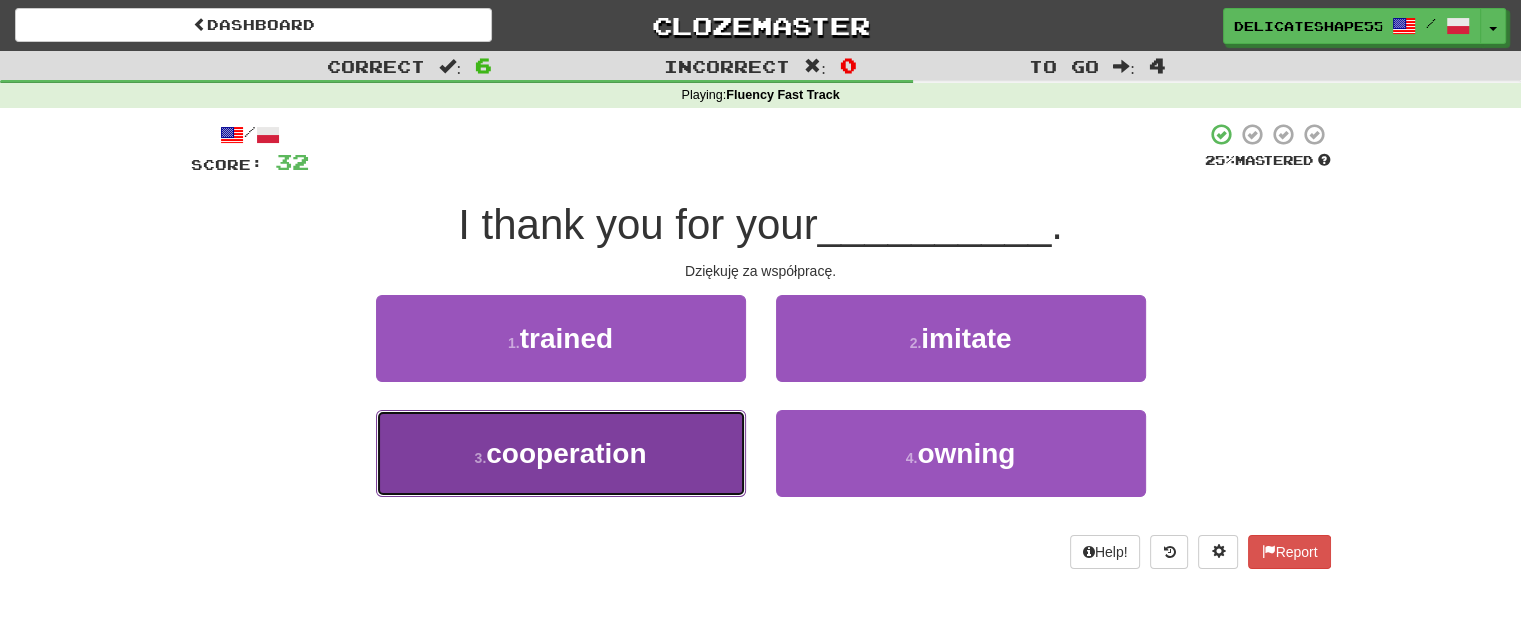click on "3 .  cooperation" at bounding box center [561, 453] 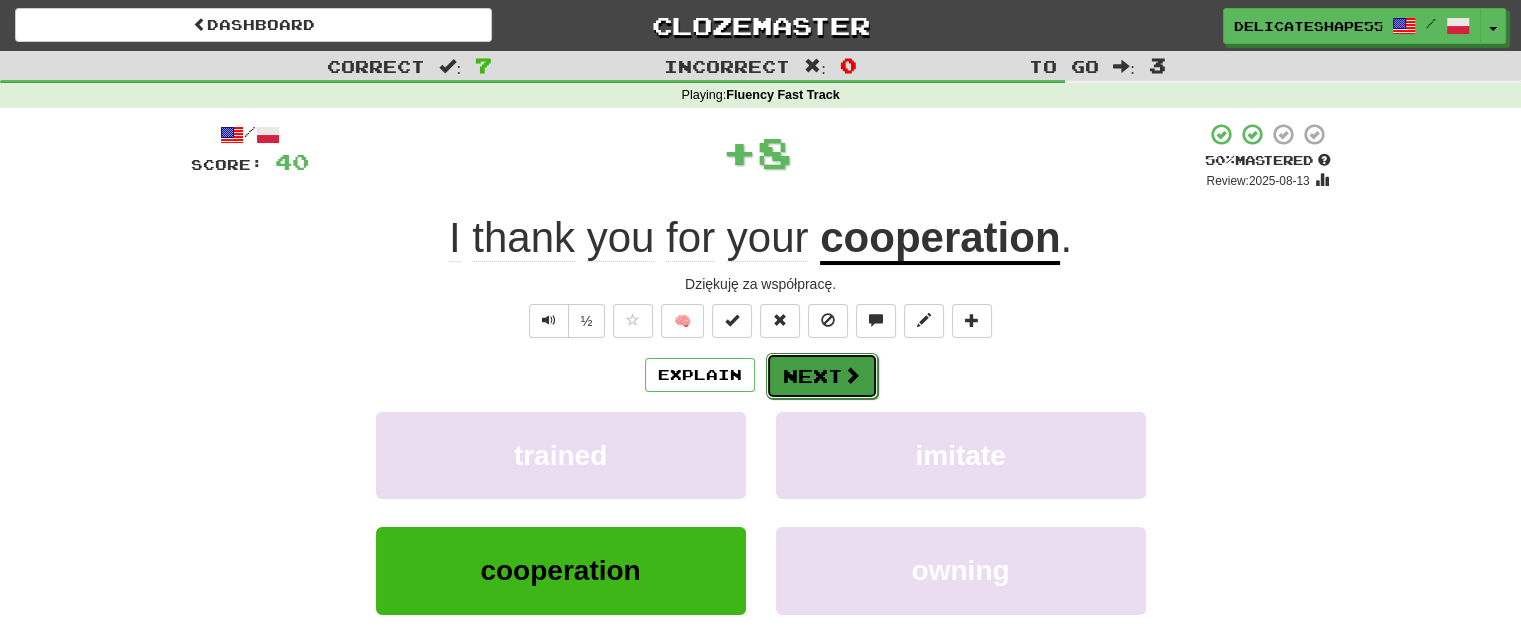 click on "Next" at bounding box center [822, 376] 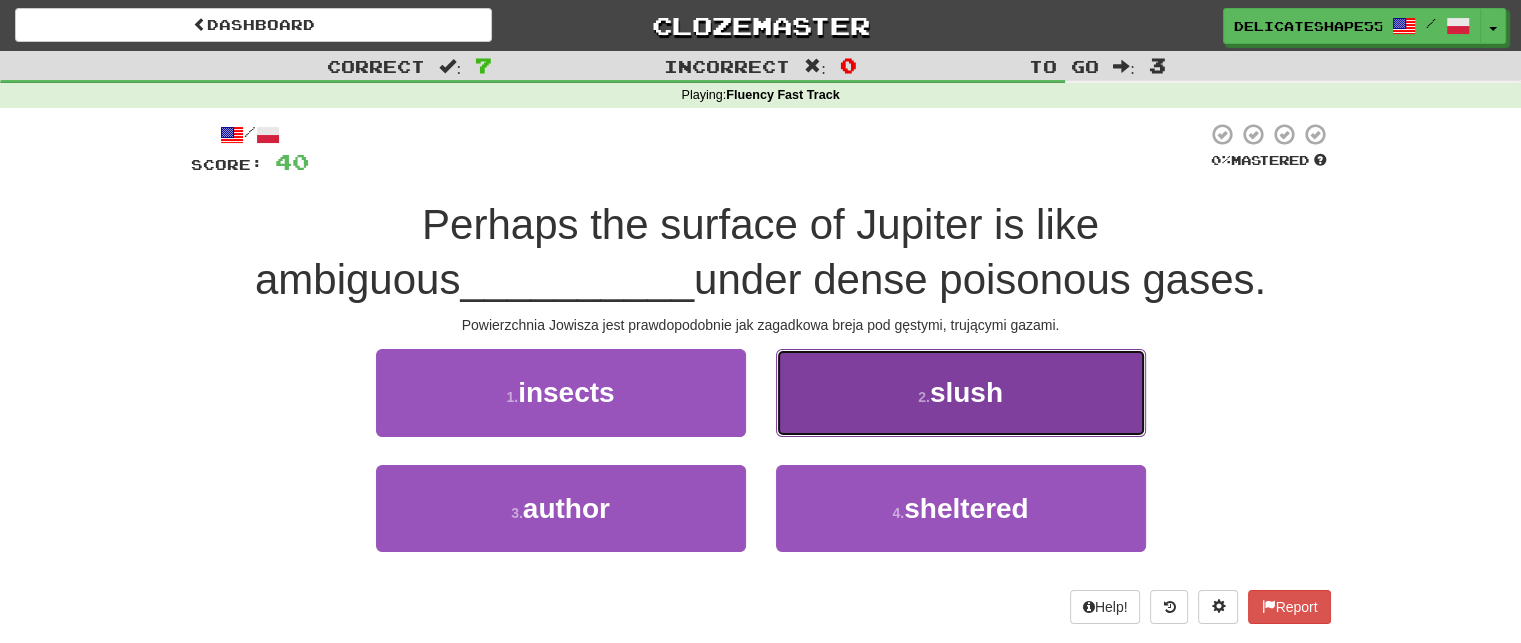 click on "2 .  slush" at bounding box center [961, 392] 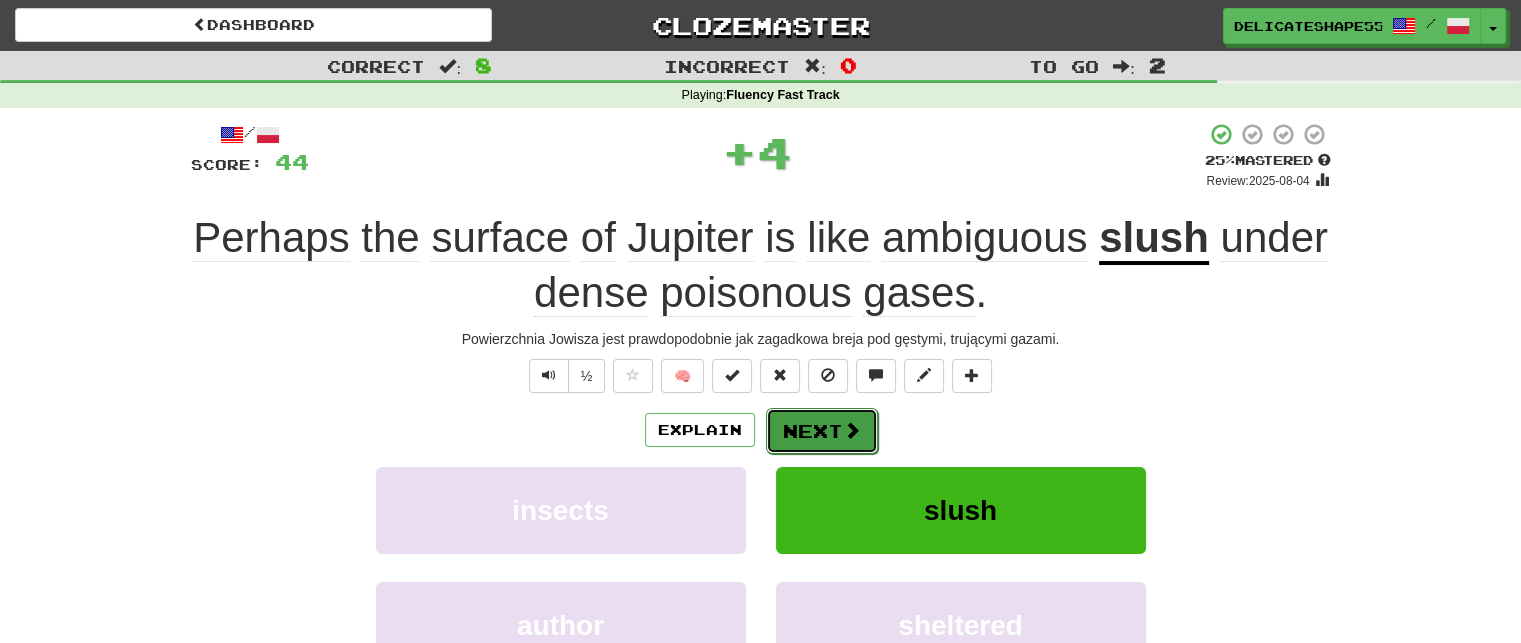 click on "Next" at bounding box center [822, 431] 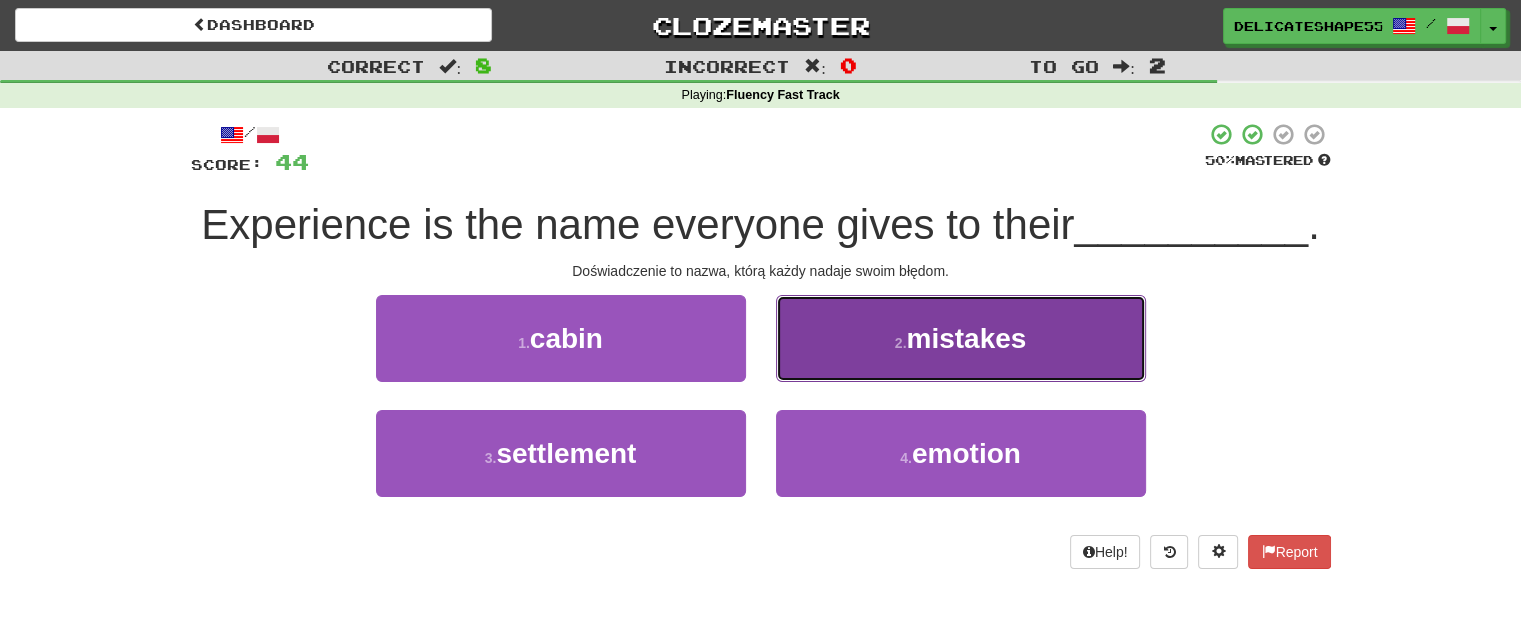 click on "2 .  mistakes" at bounding box center (961, 338) 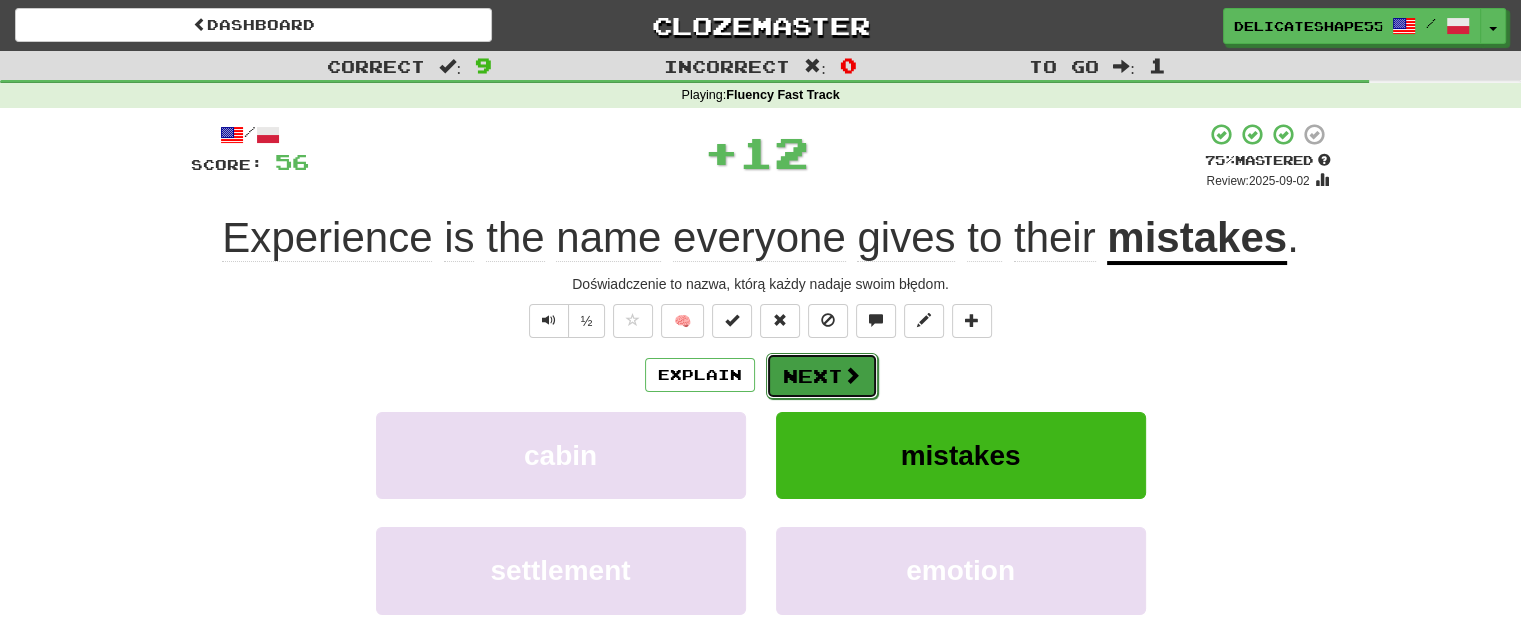 click on "Next" at bounding box center [822, 376] 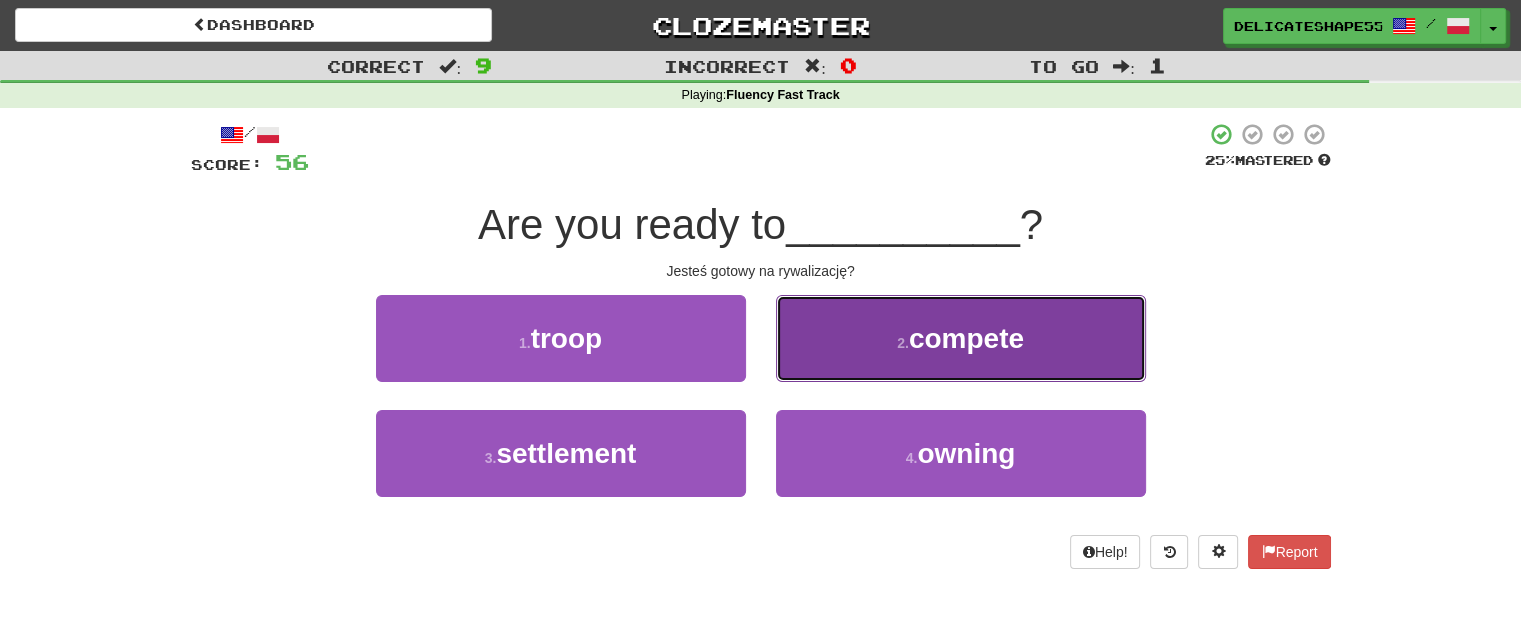 click on "2 .  compete" at bounding box center (961, 338) 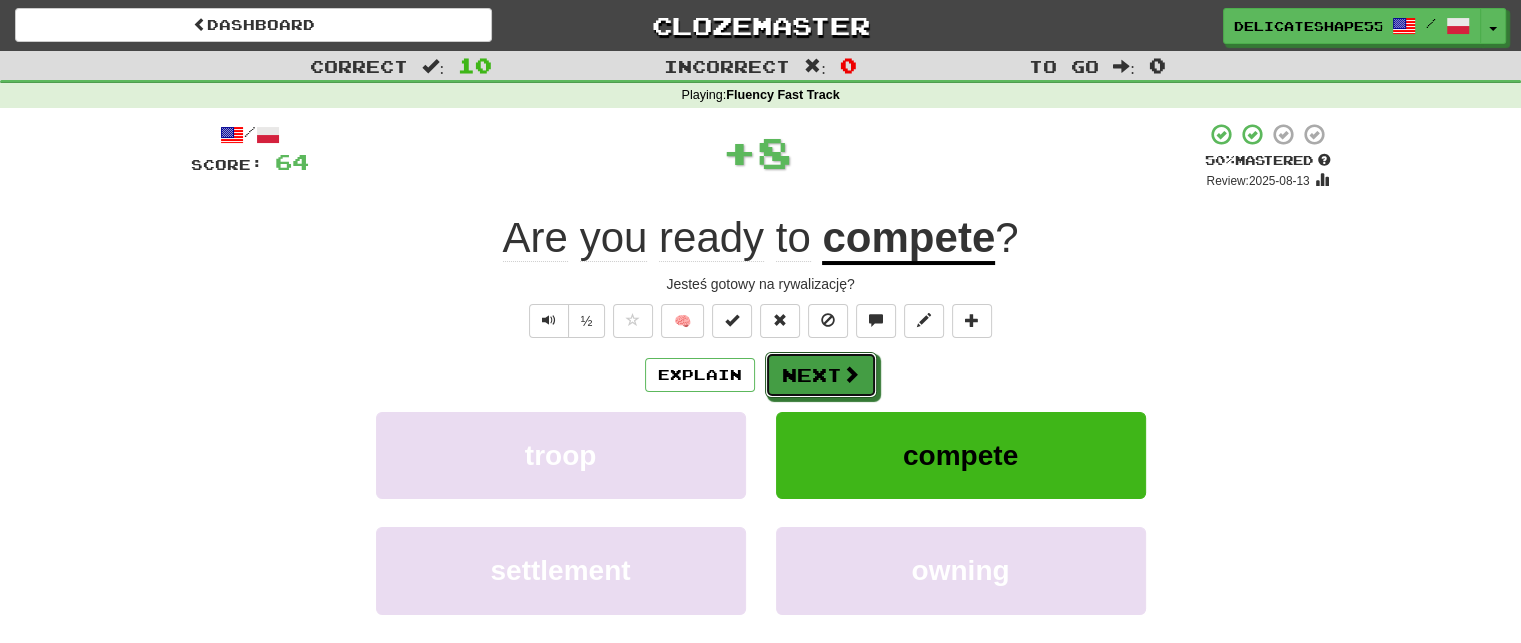 click on "Next" at bounding box center (821, 375) 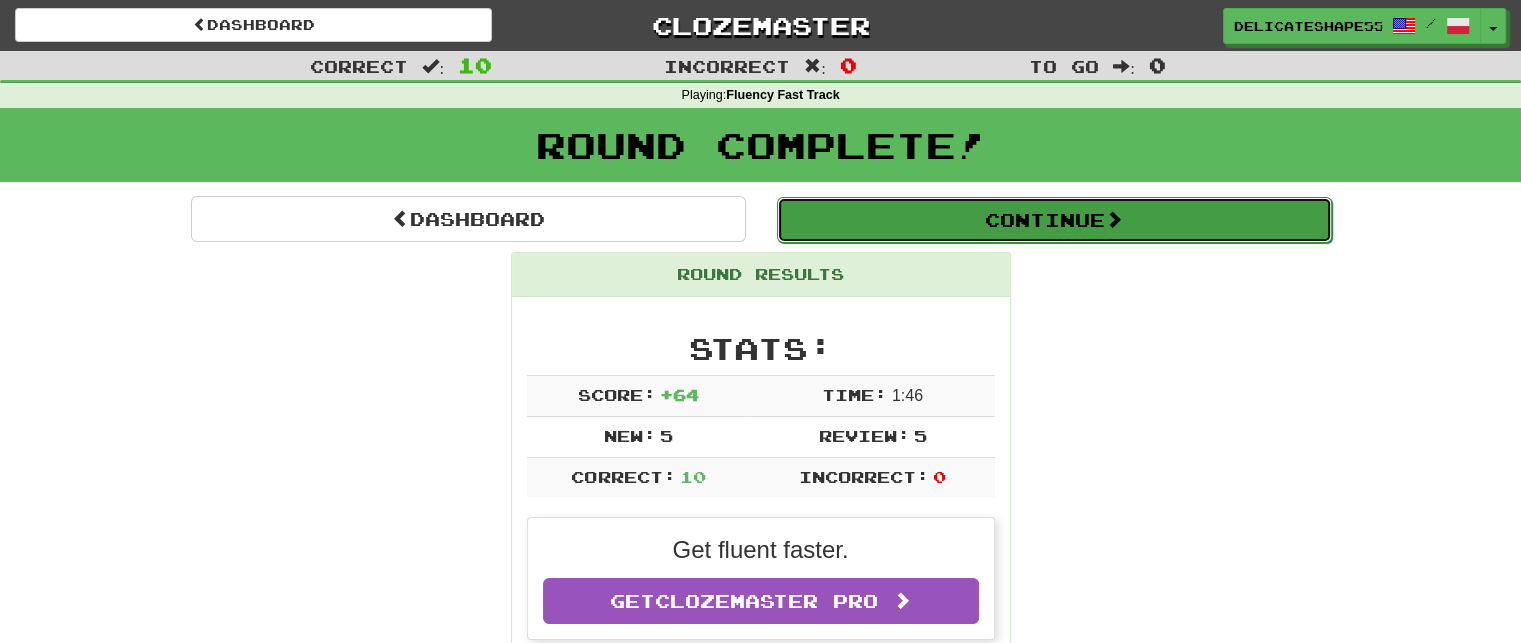 click on "Continue" at bounding box center [1054, 220] 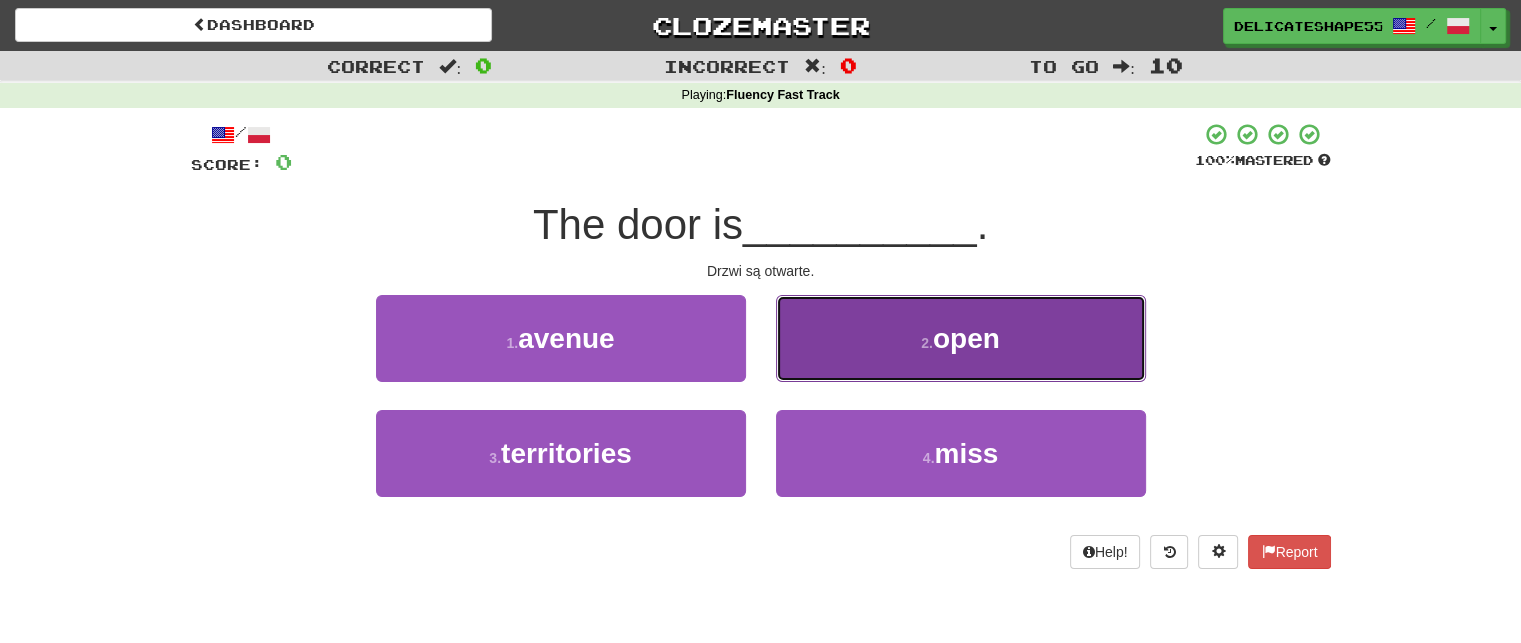 click on "2 .  open" at bounding box center [961, 338] 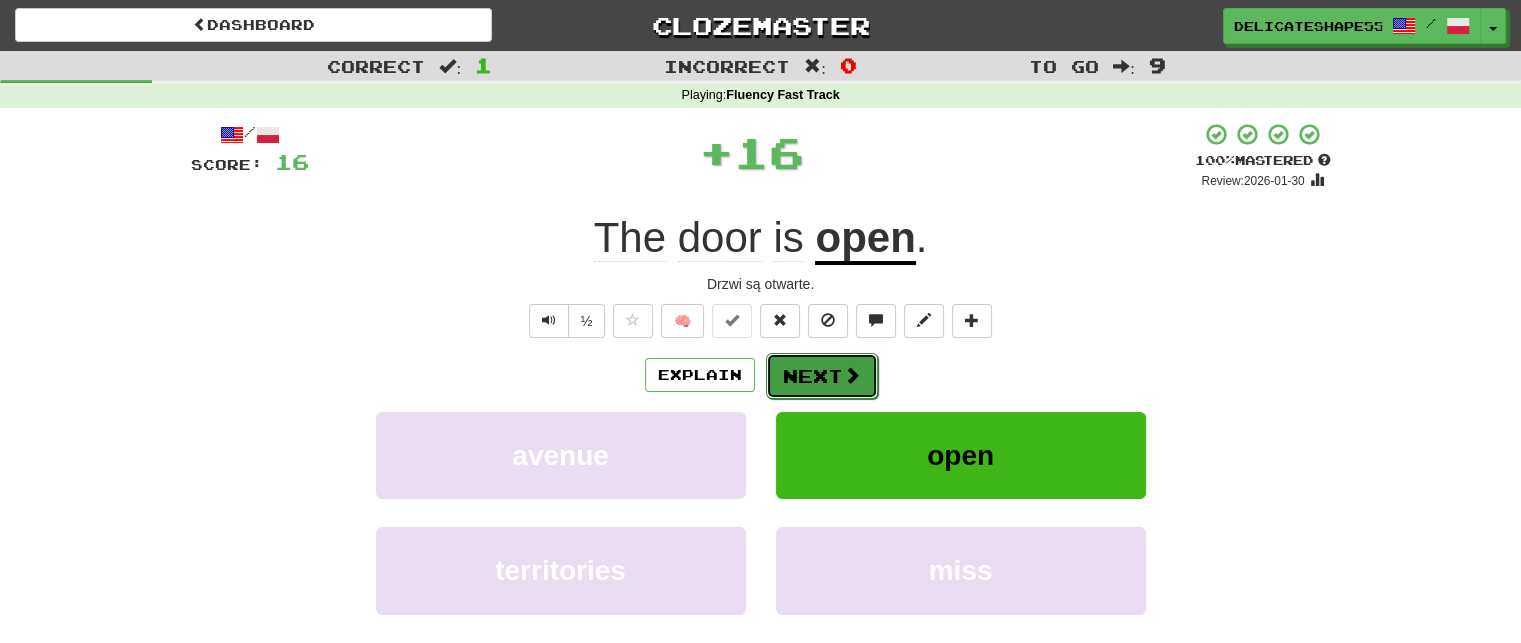 click at bounding box center [852, 375] 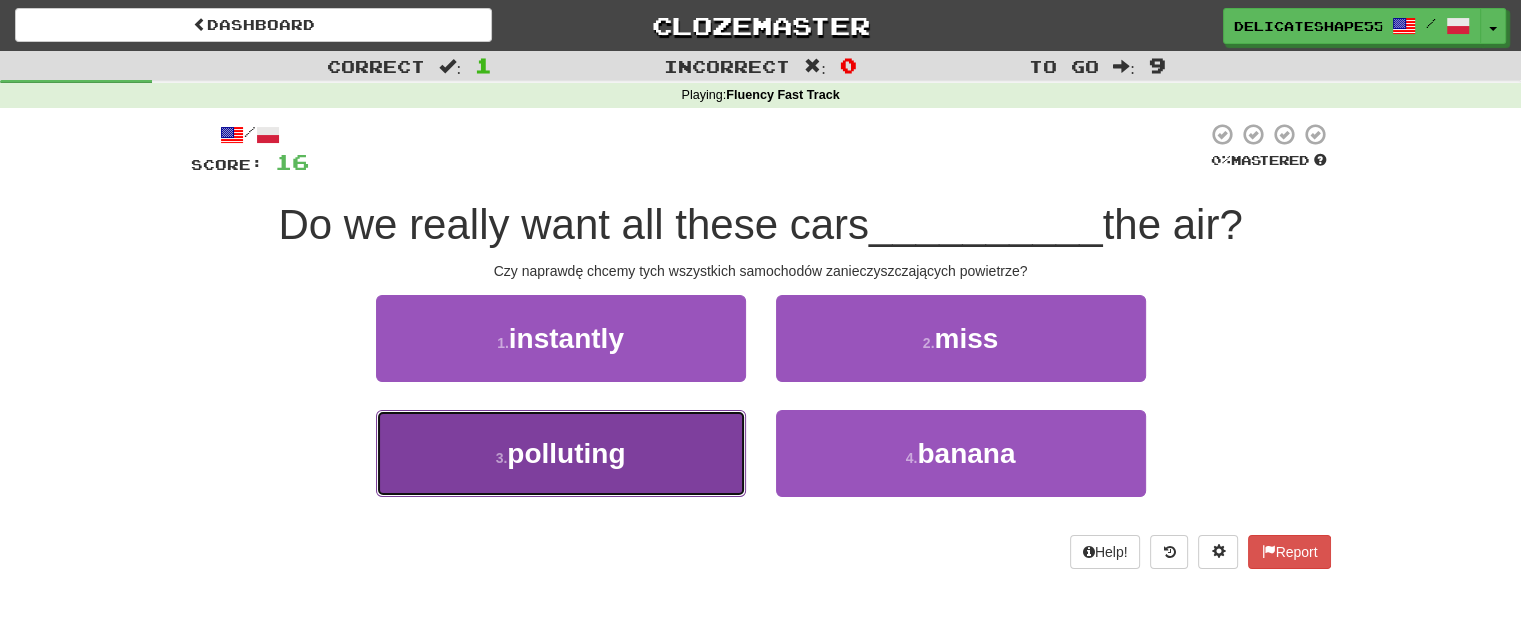 click on "3 .  polluting" at bounding box center (561, 453) 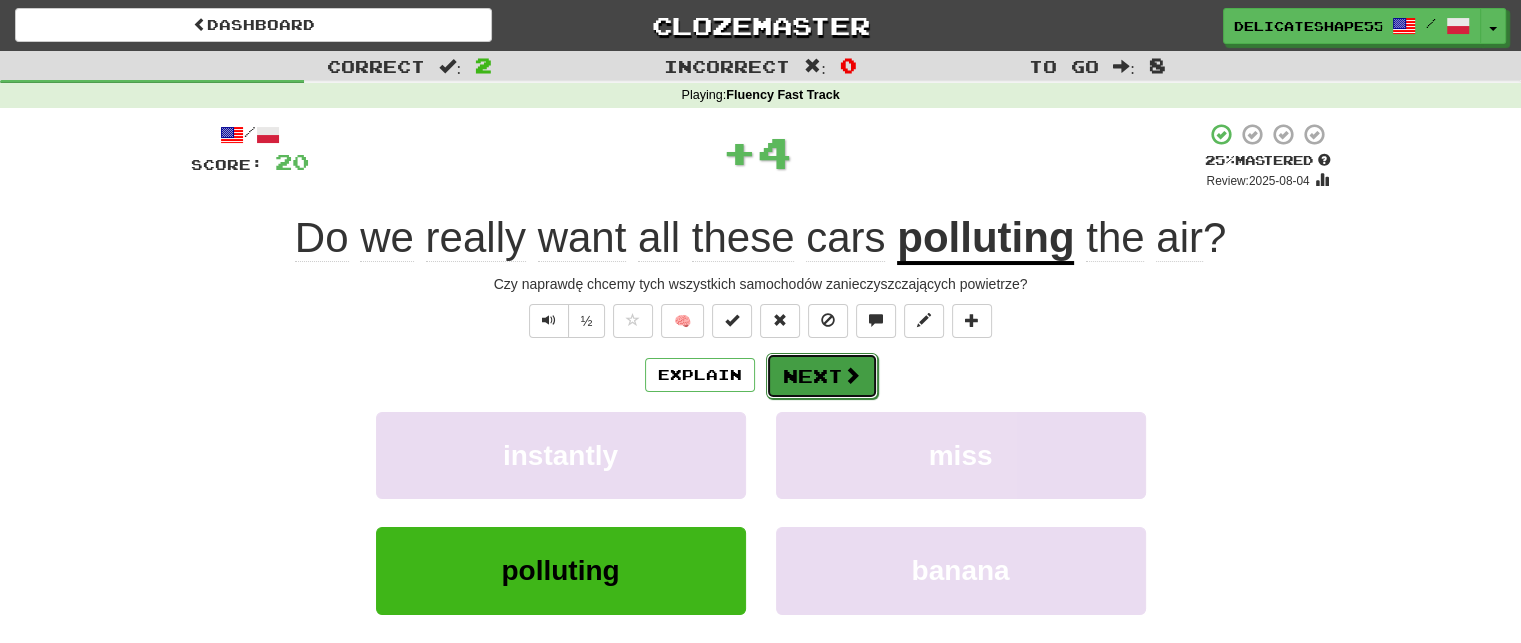 click on "Next" at bounding box center (822, 376) 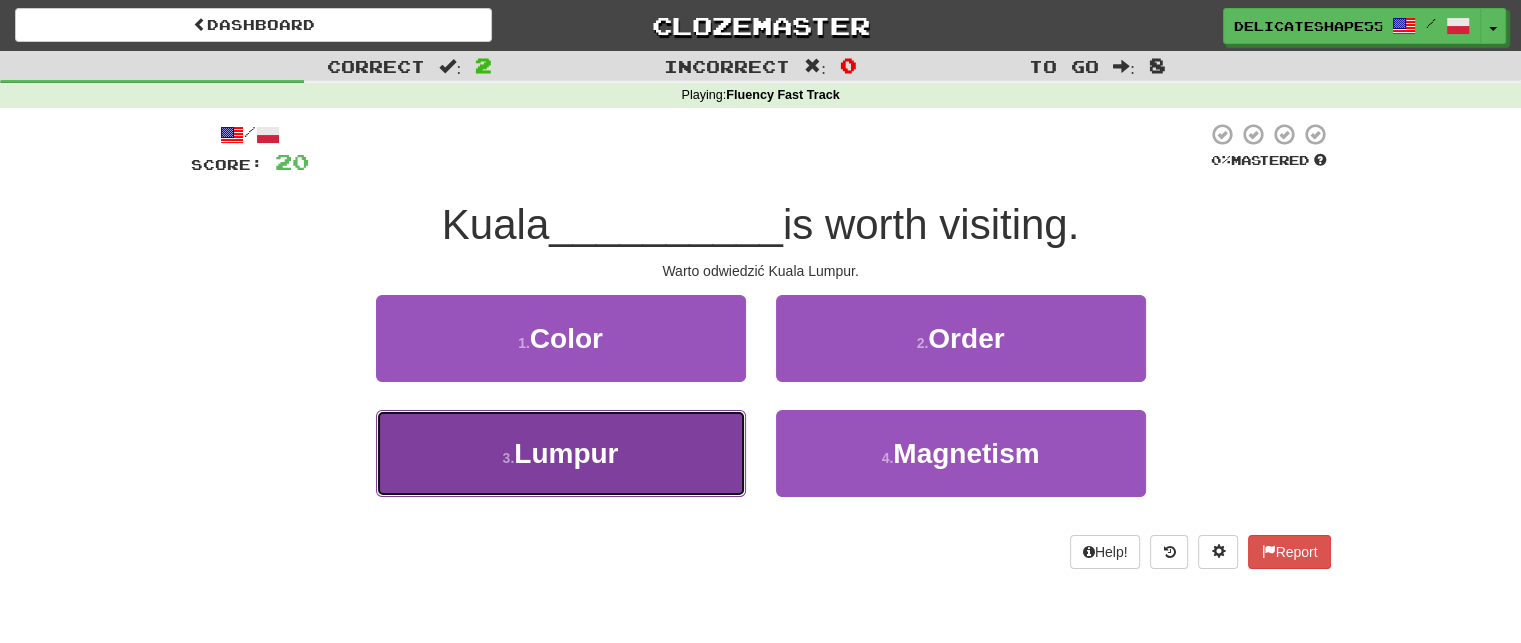click on "3 .  Lumpur" at bounding box center (561, 453) 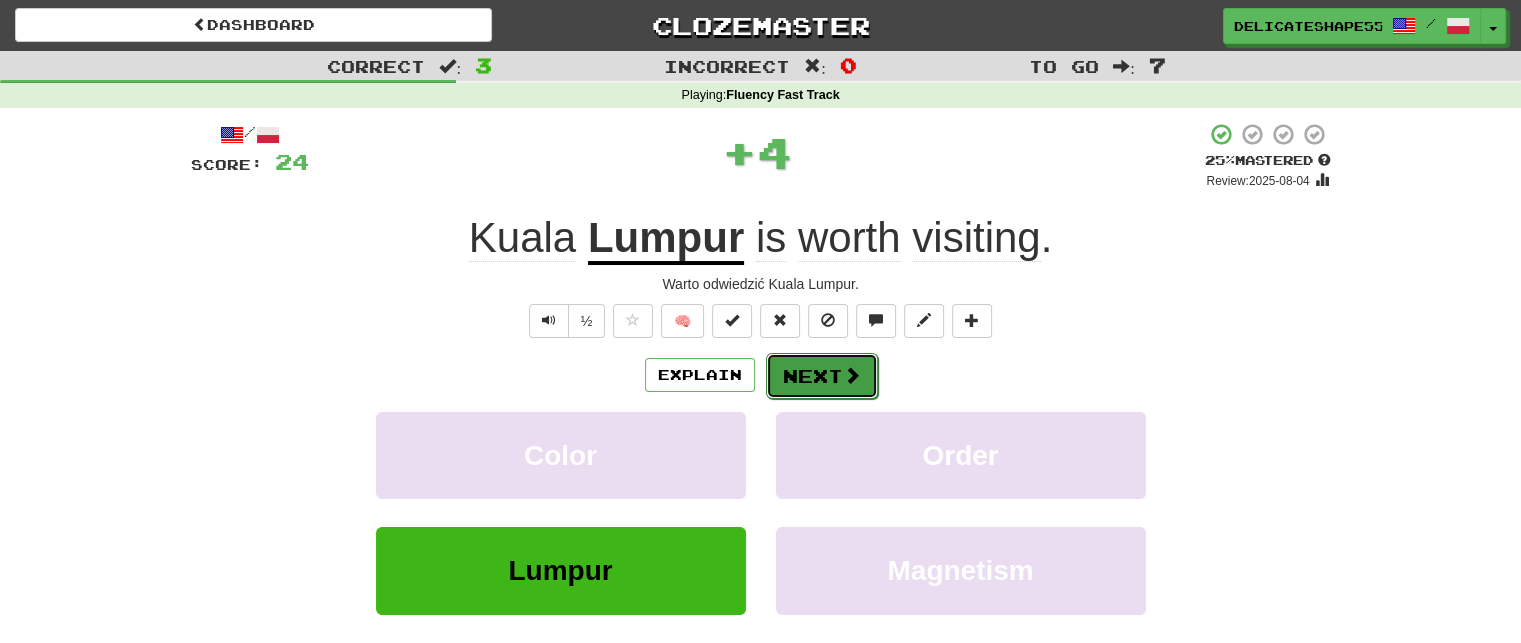 click on "Next" at bounding box center (822, 376) 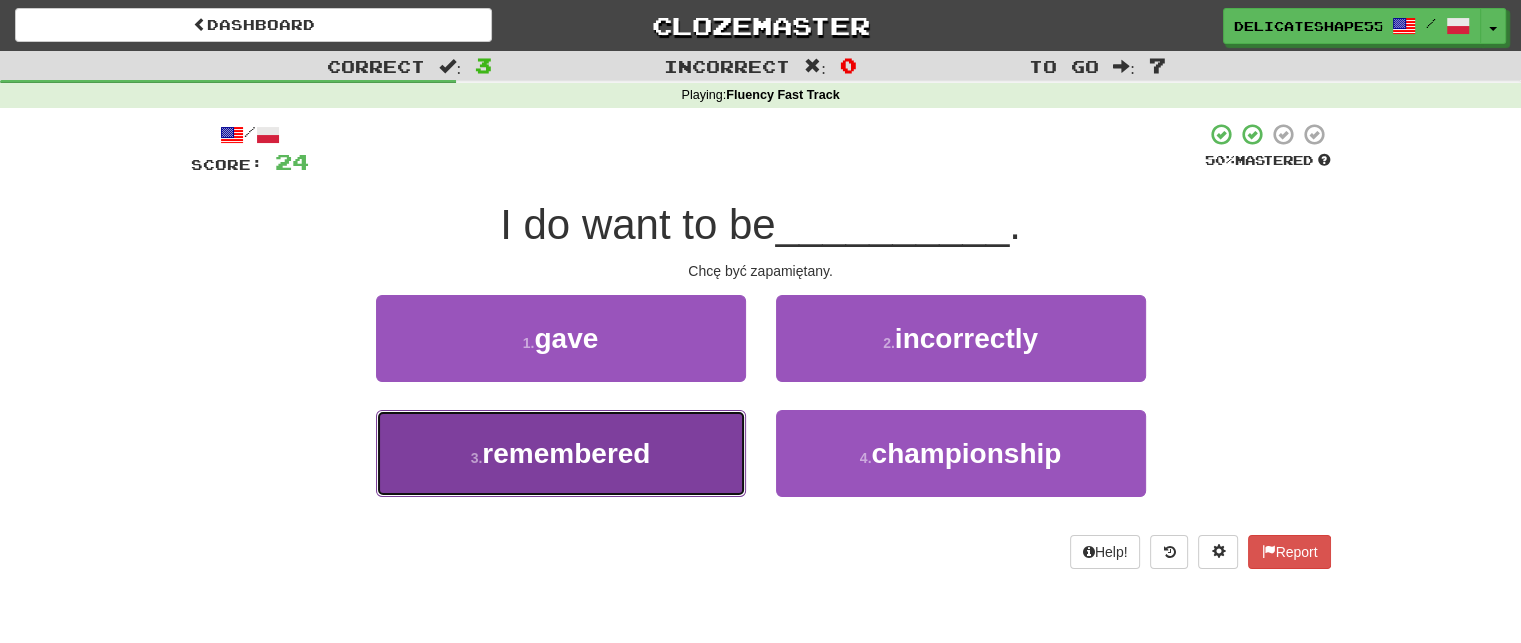 click on "3 .  remembered" at bounding box center (561, 453) 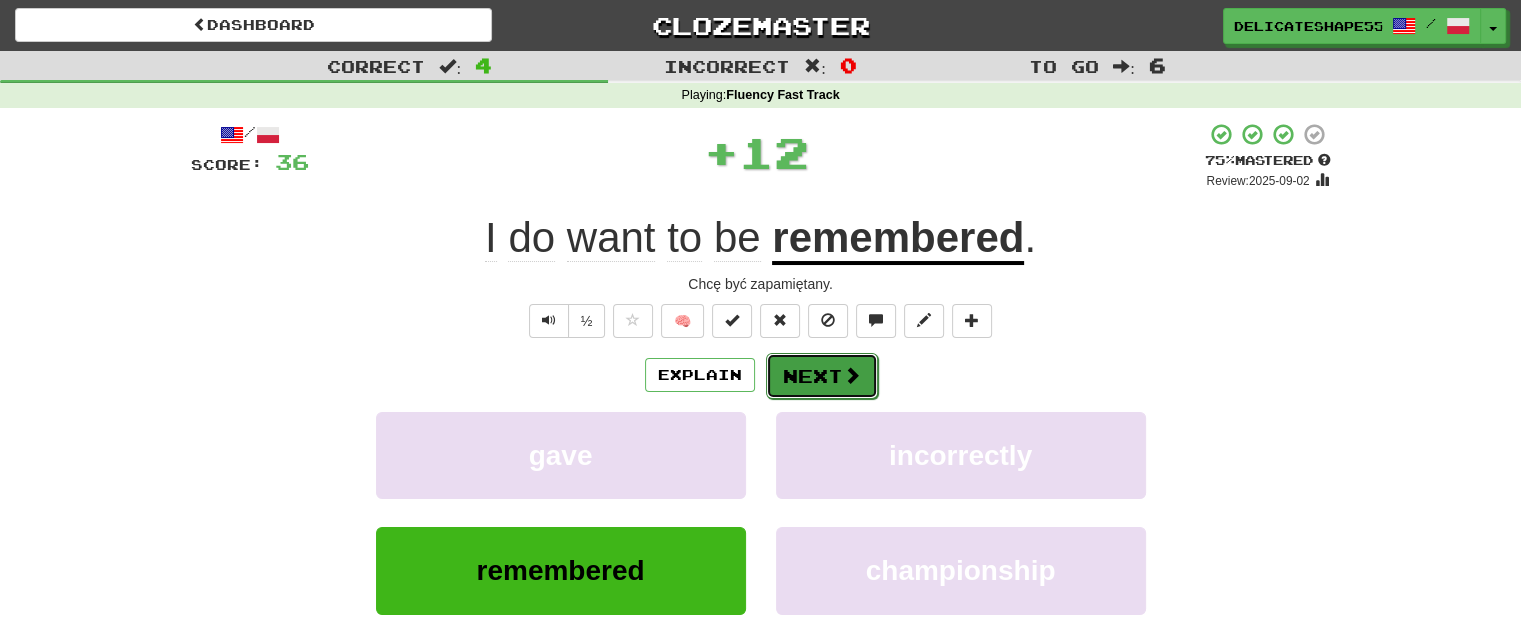 click on "Next" at bounding box center (822, 376) 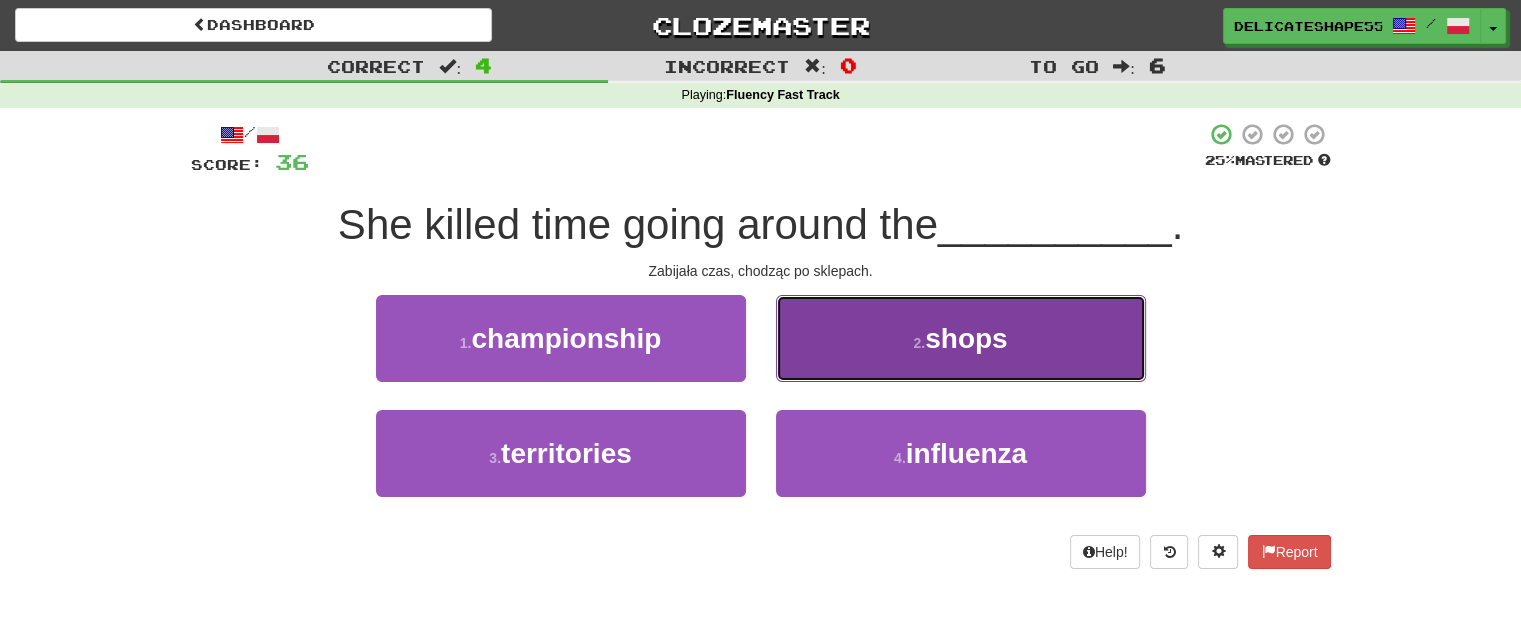 click on "2 .  shops" at bounding box center [961, 338] 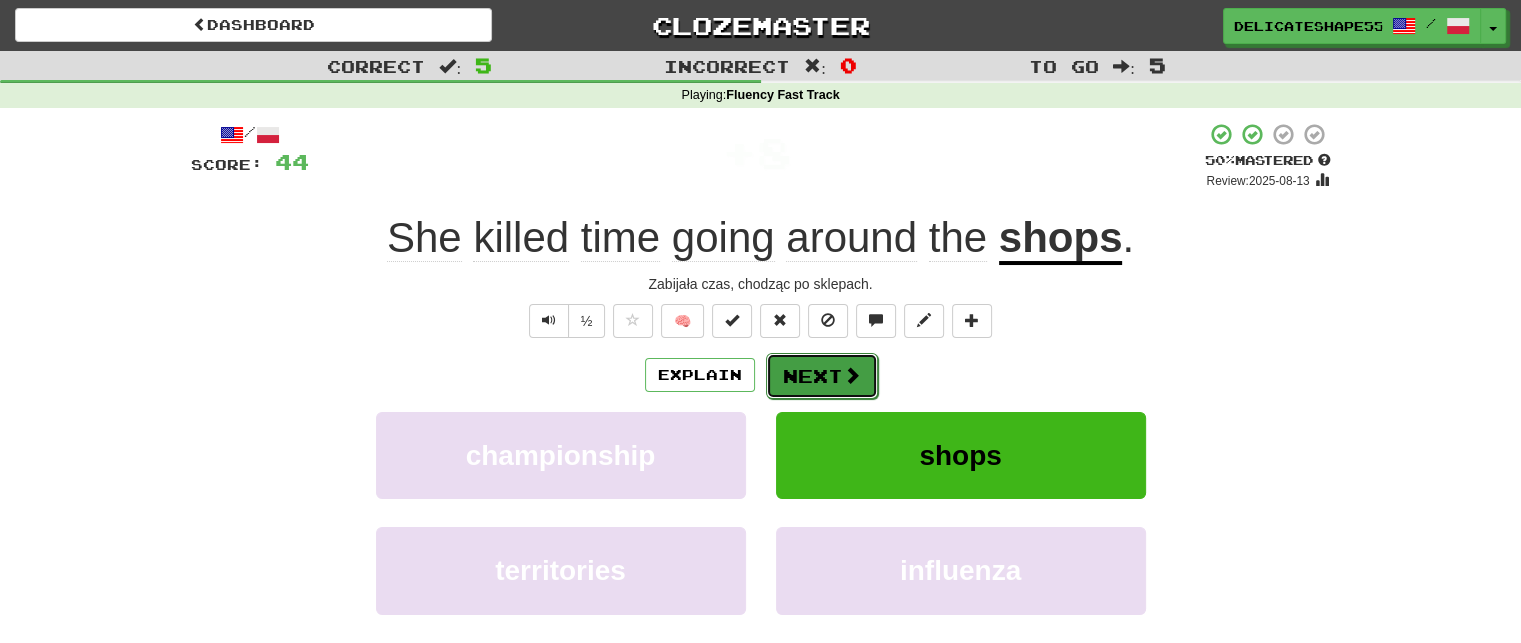 click on "Next" at bounding box center [822, 376] 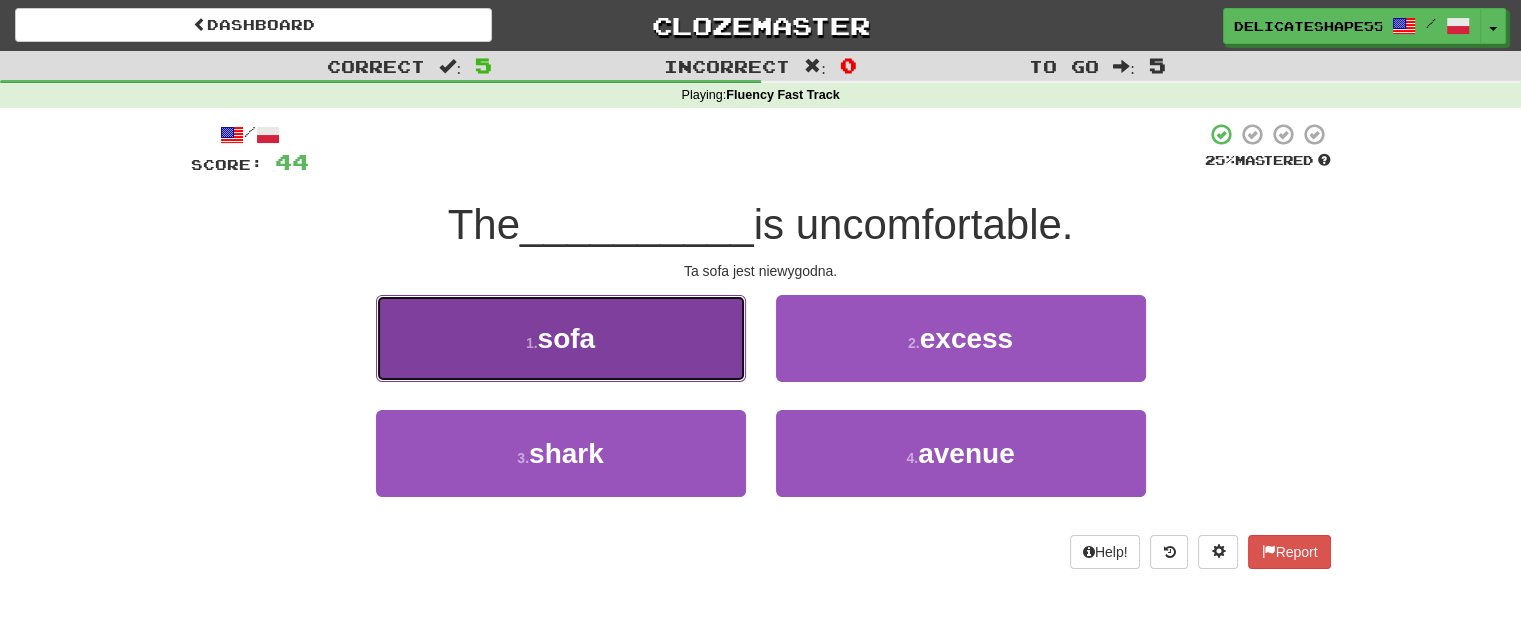 click on "1 .  sofa" at bounding box center [561, 338] 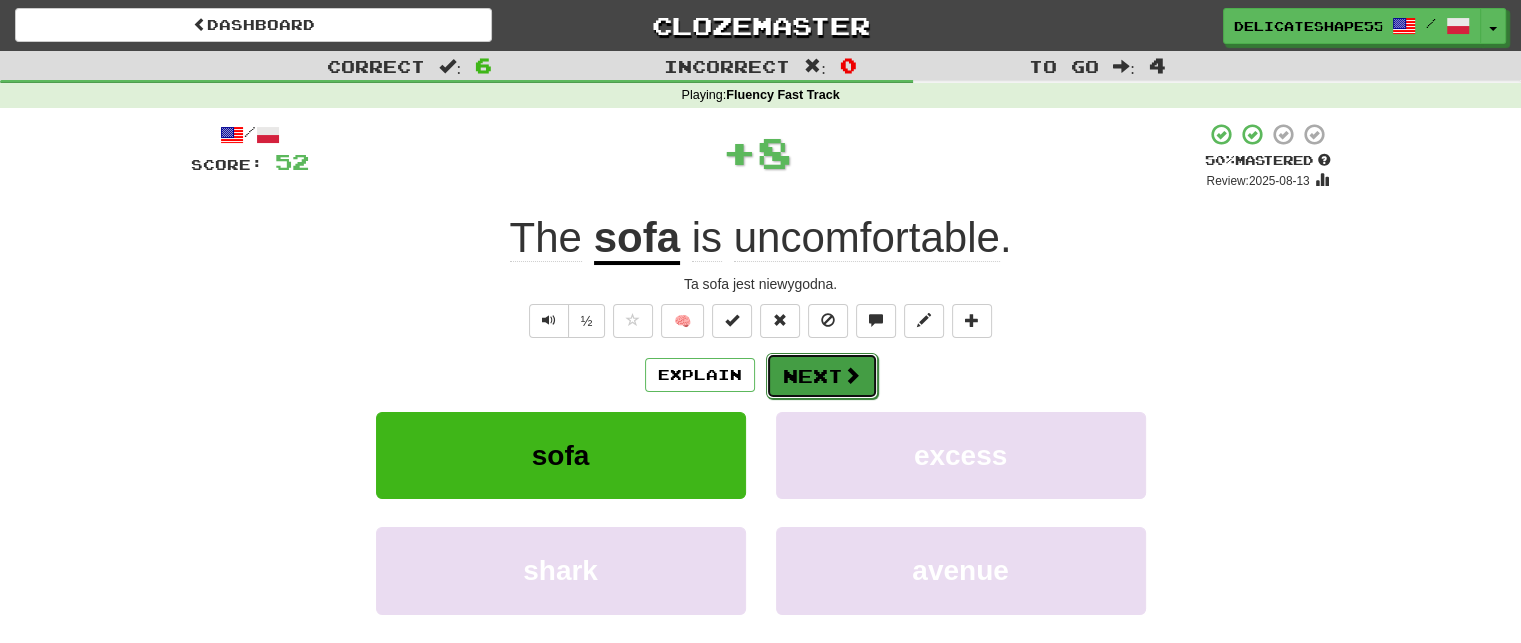 click on "Next" at bounding box center [822, 376] 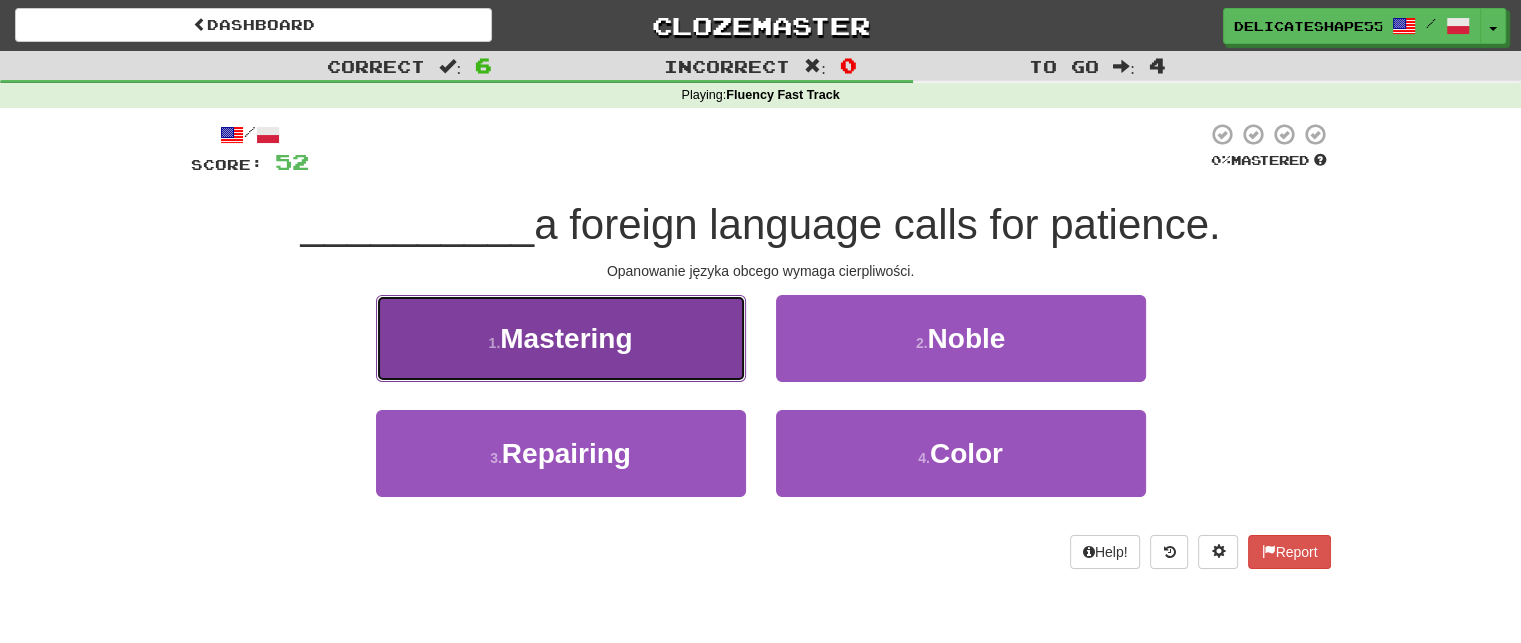click on "1 .  Mastering" at bounding box center (561, 338) 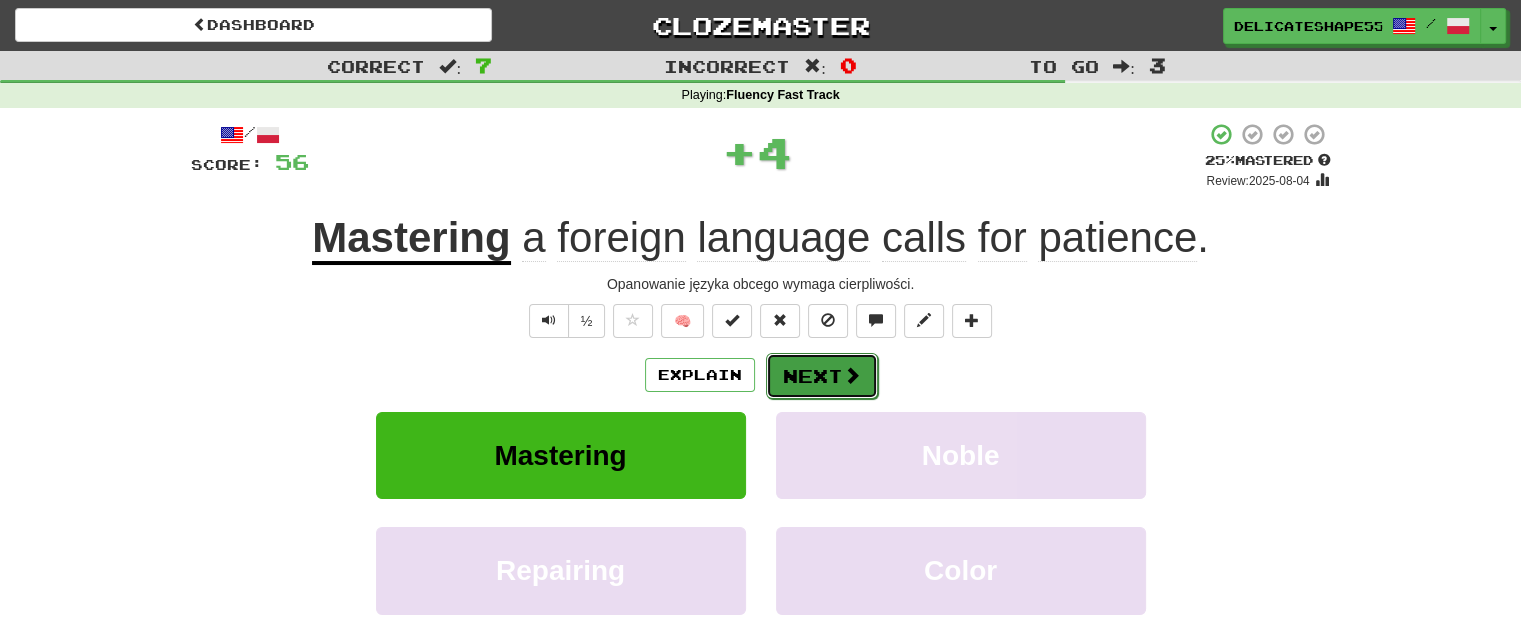 click on "Next" at bounding box center [822, 376] 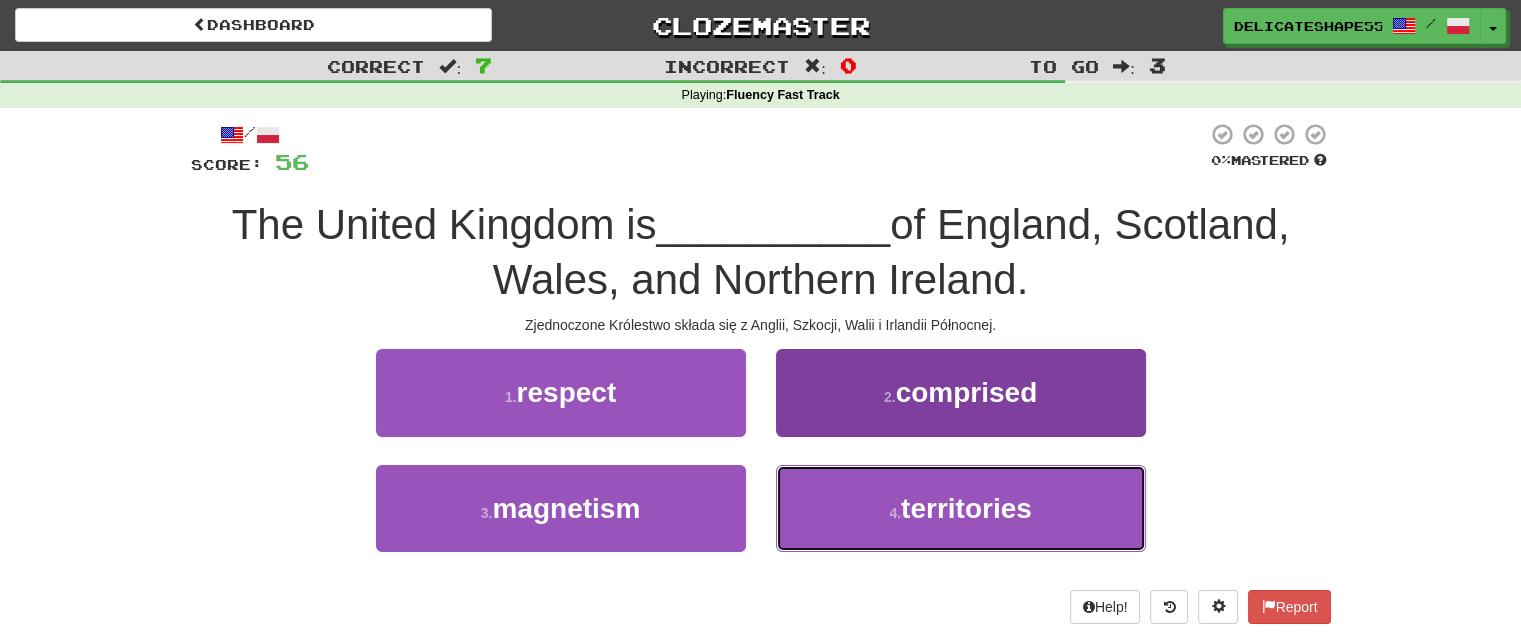 click on "4 .  territories" at bounding box center (961, 508) 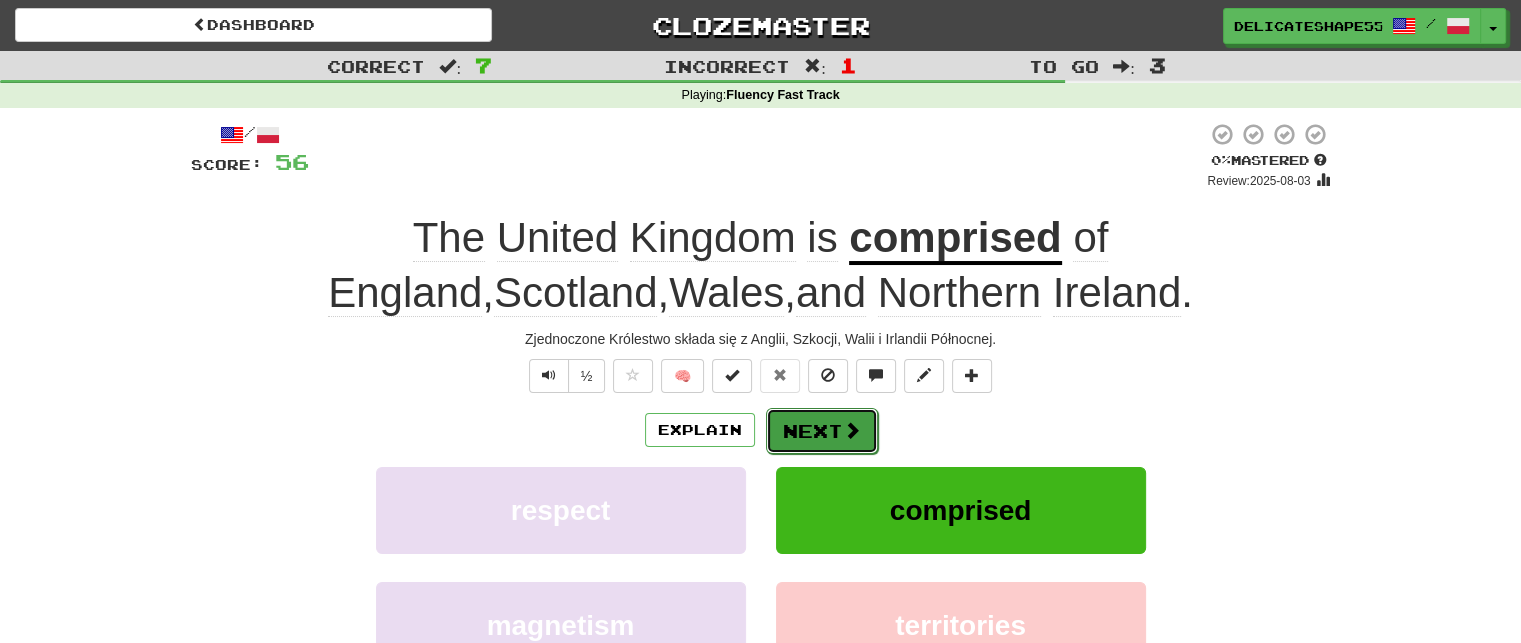click on "Next" at bounding box center (822, 431) 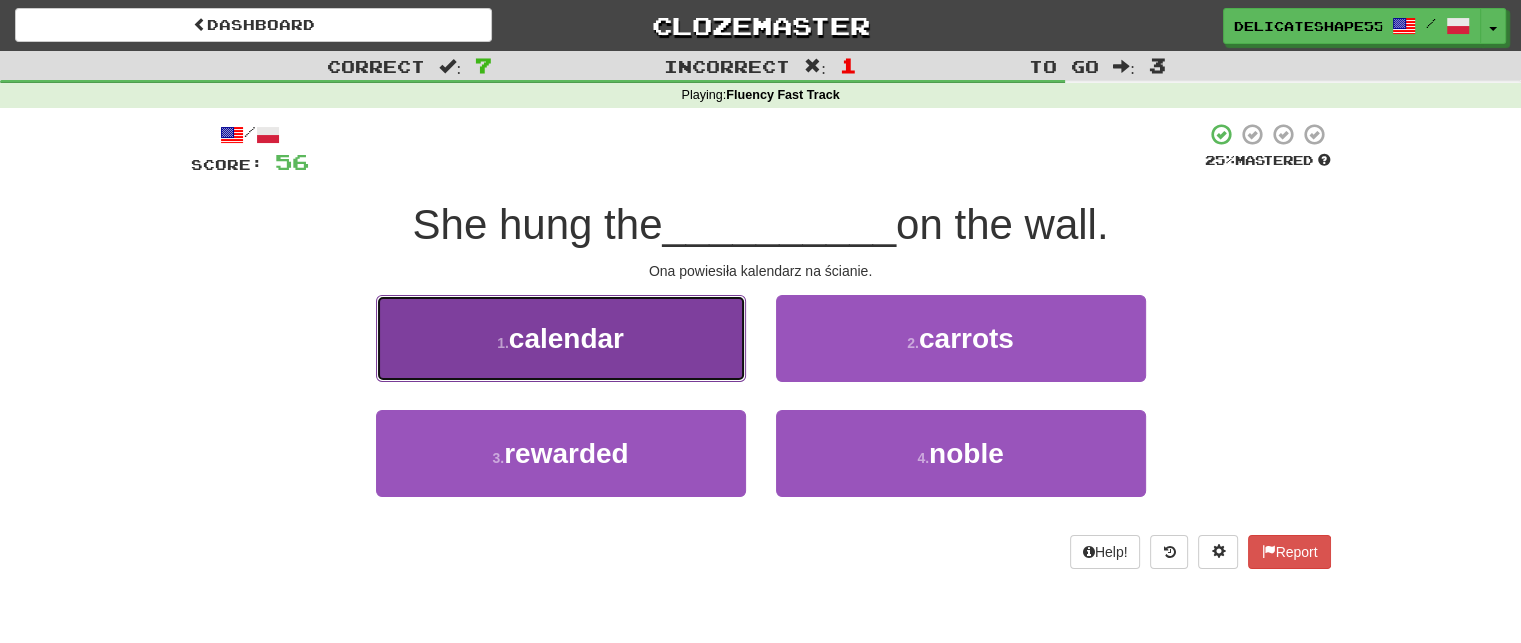 click on "1 .  calendar" at bounding box center (561, 338) 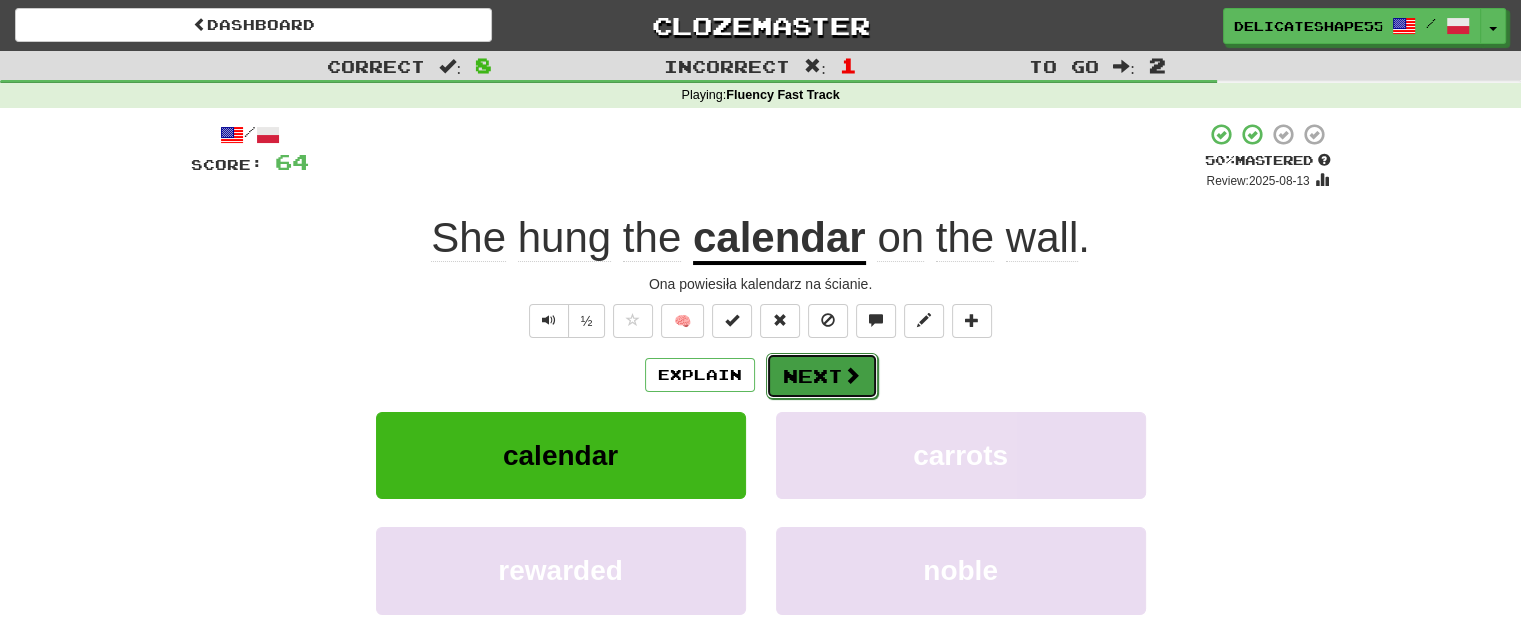 click on "Next" at bounding box center [822, 376] 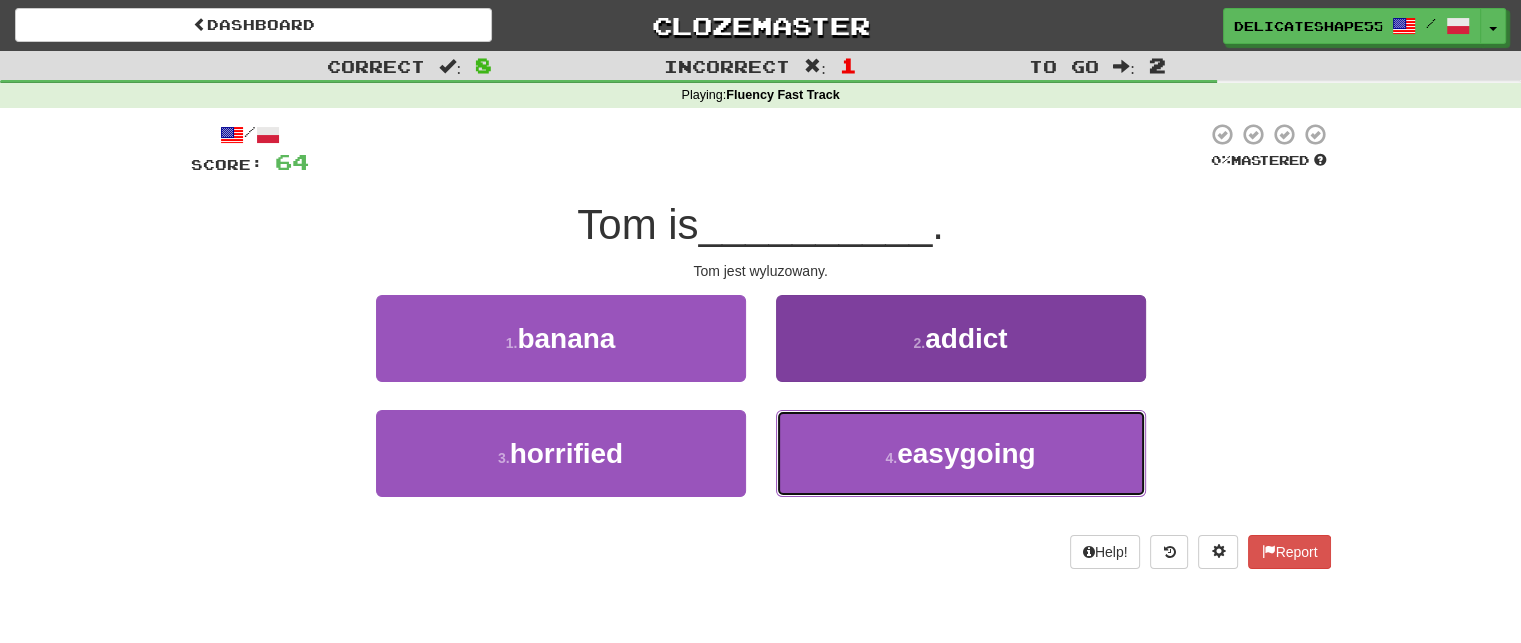 click on "4 .  easygoing" at bounding box center (961, 453) 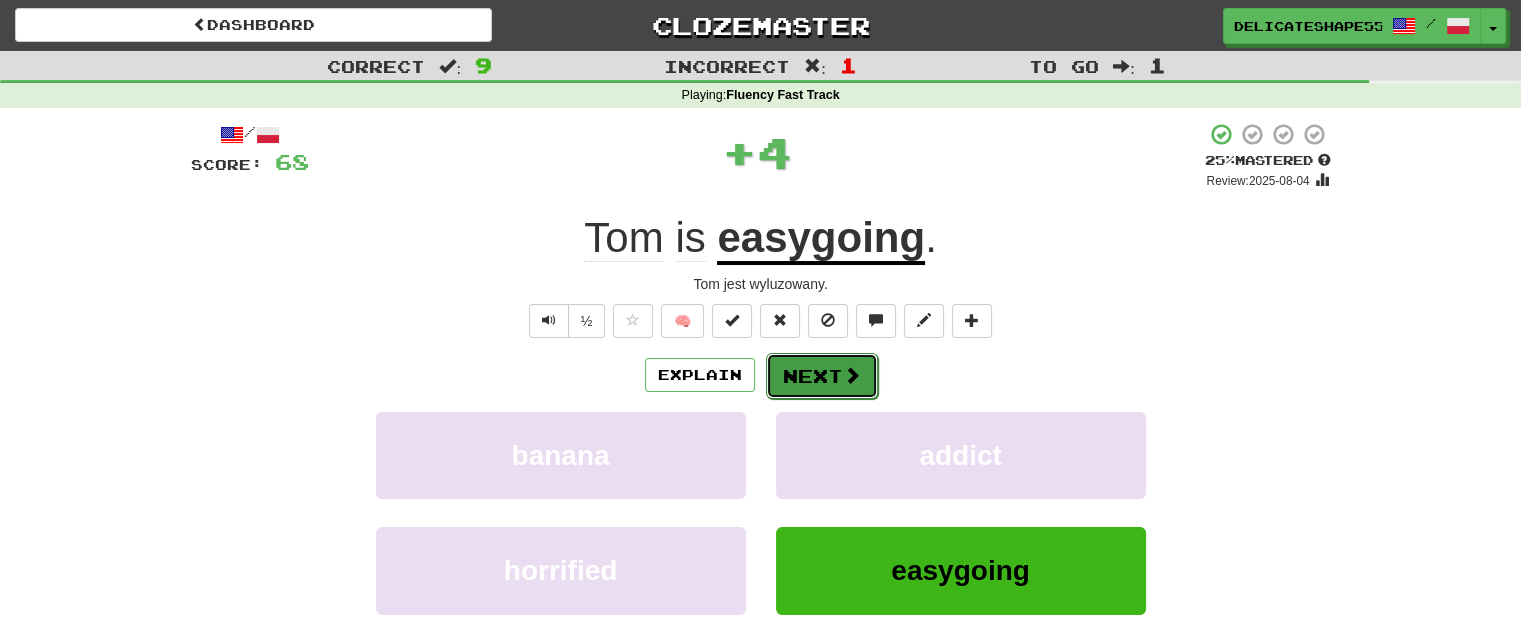 click on "Next" at bounding box center [822, 376] 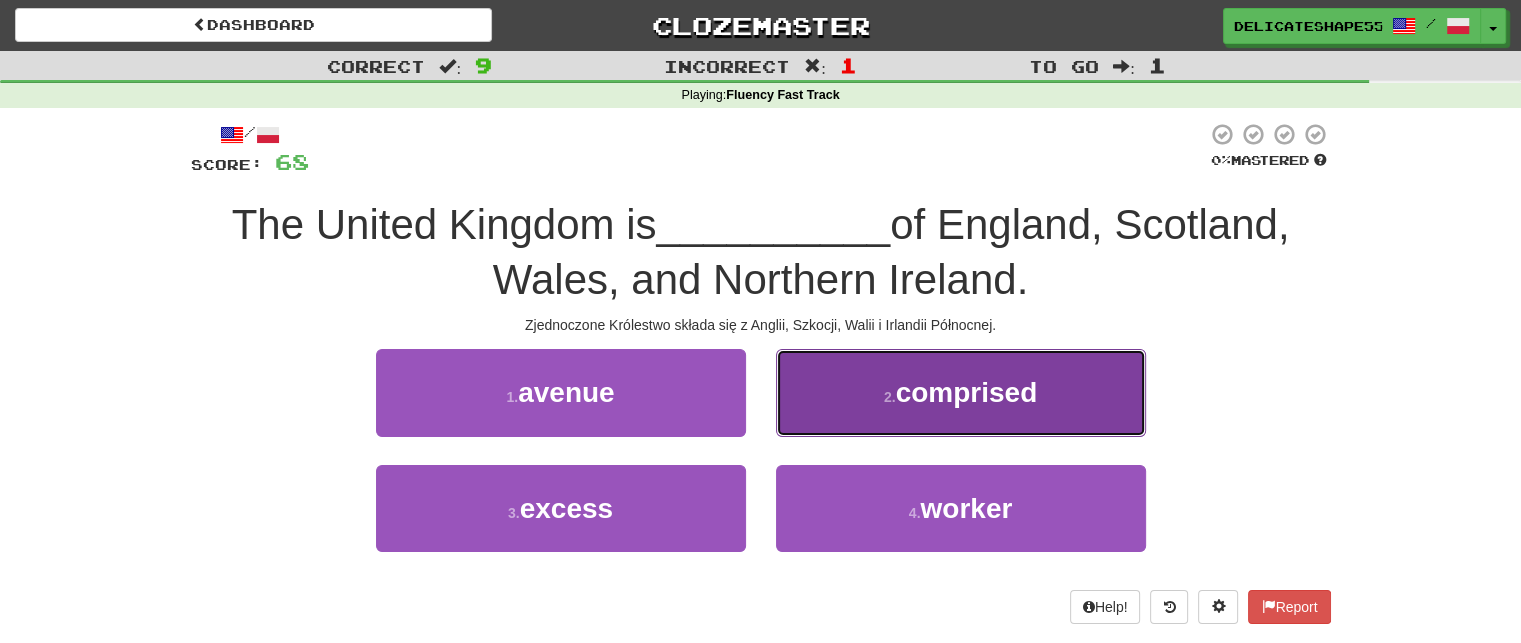 click on "2 .  comprised" at bounding box center [961, 392] 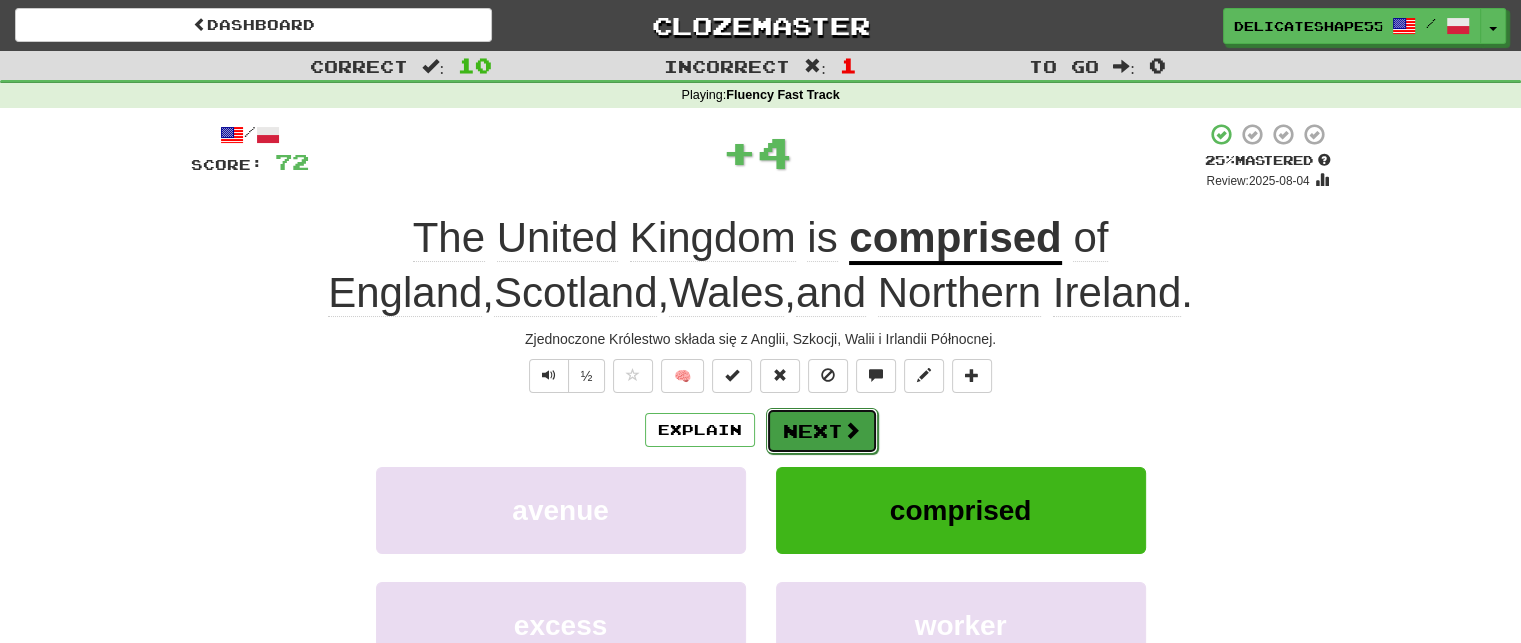 click on "Next" at bounding box center (822, 431) 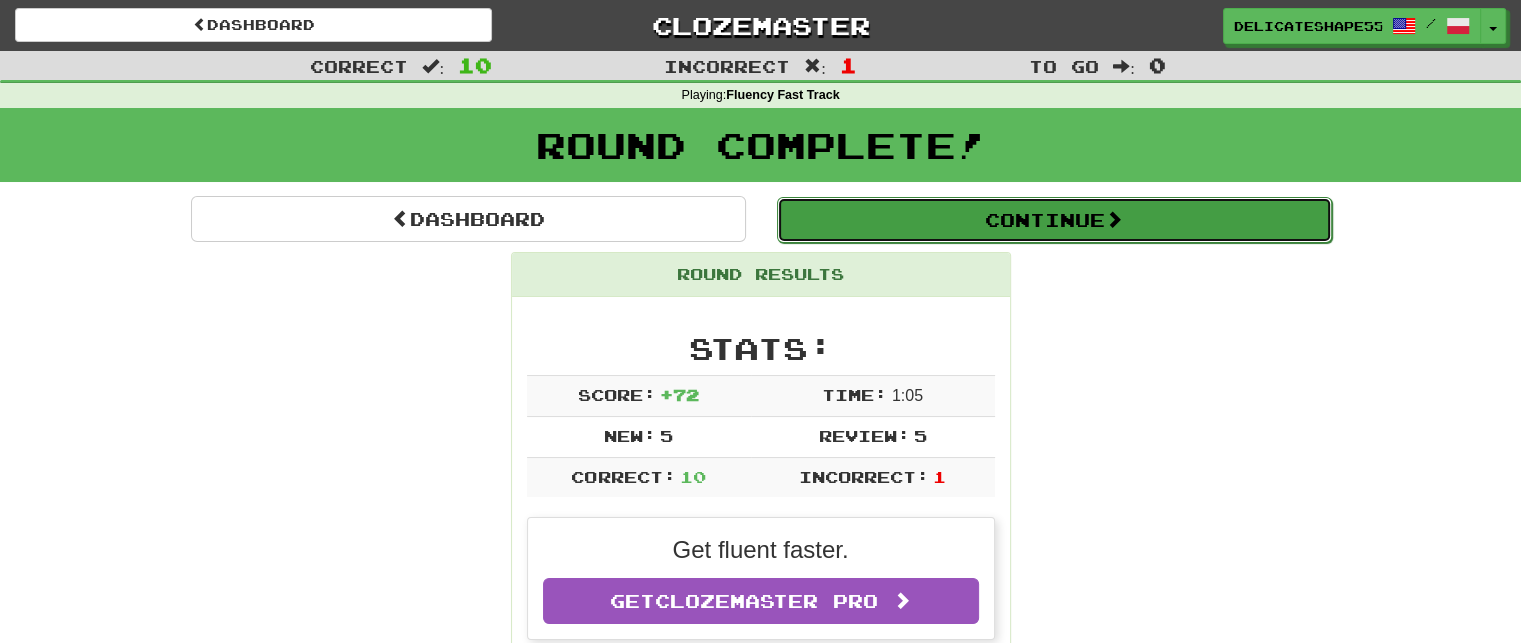 click on "Continue" at bounding box center [1054, 220] 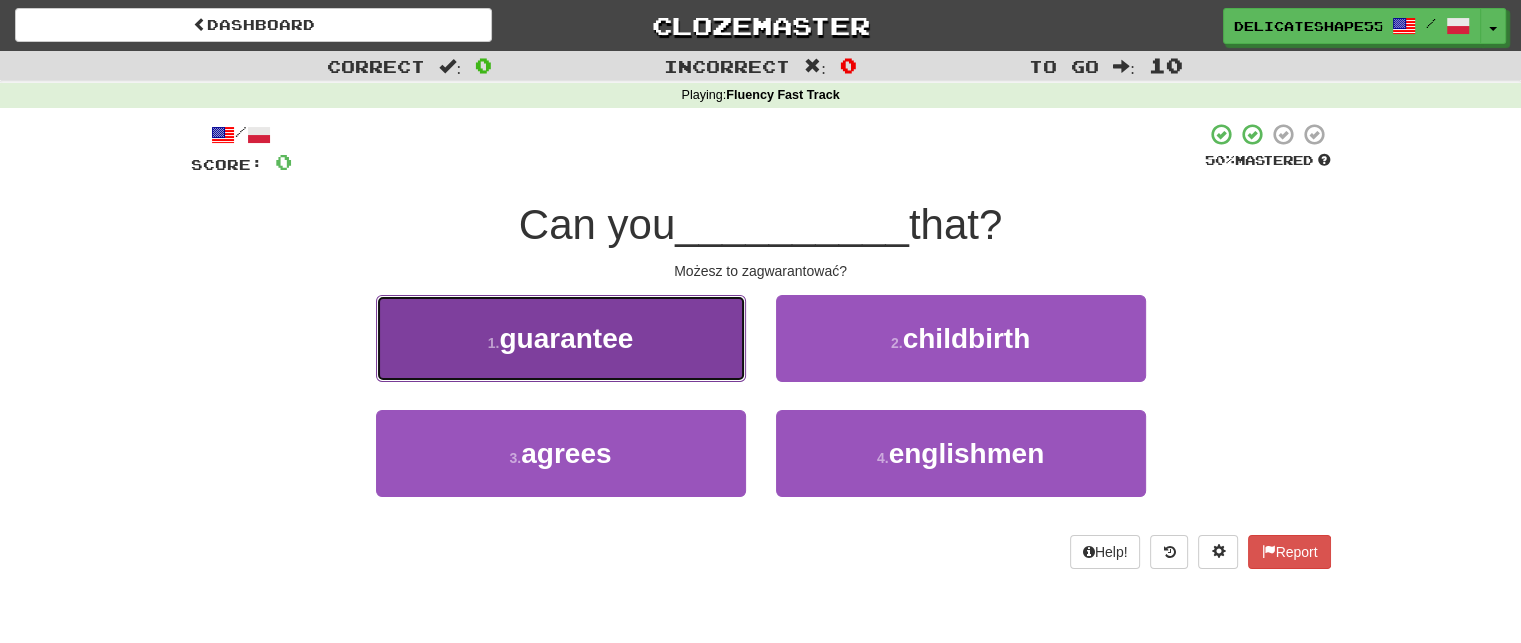 click on "1 .  guarantee" at bounding box center (561, 338) 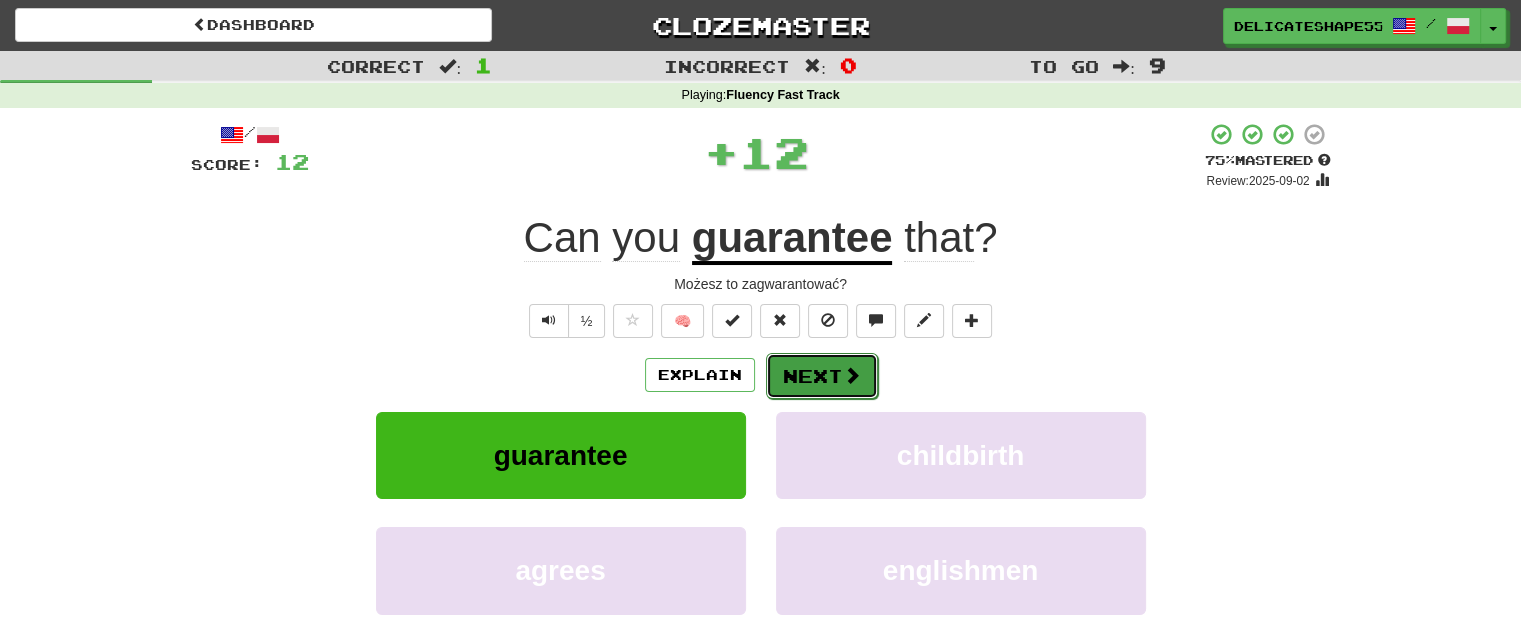 click on "Next" at bounding box center (822, 376) 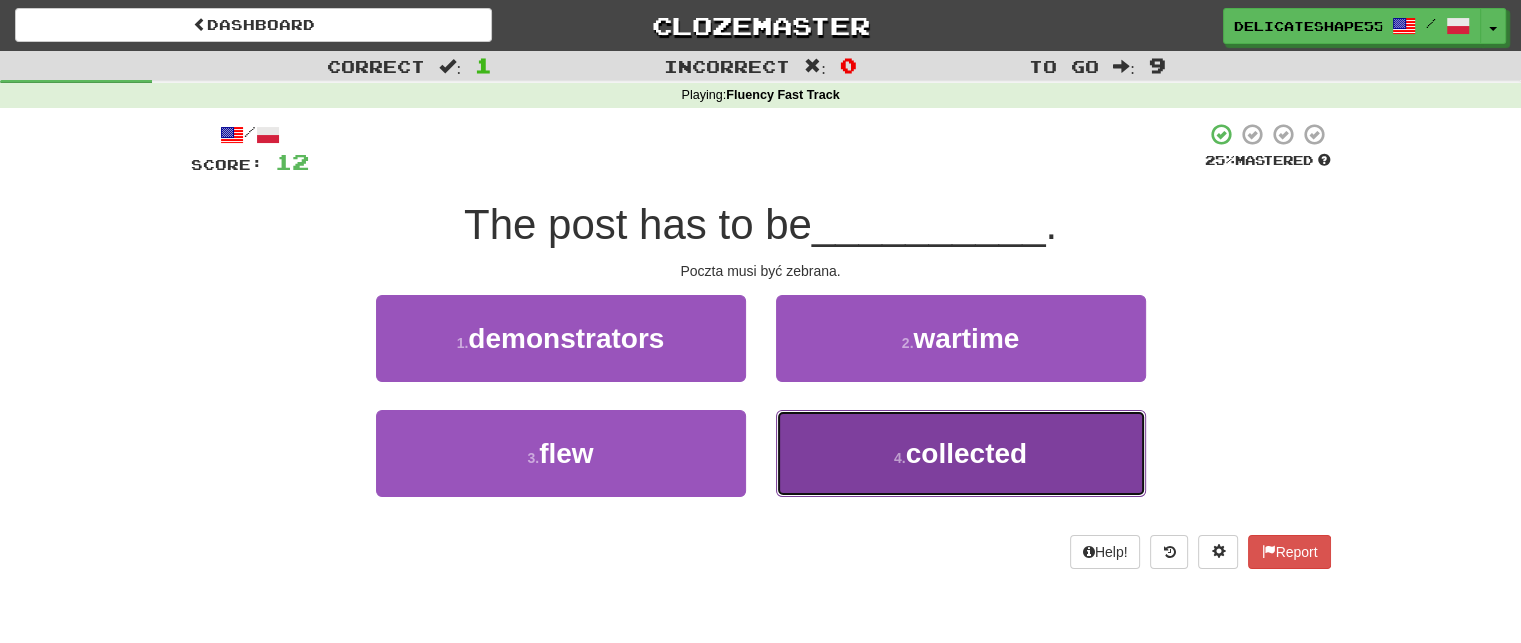 click on "4 .  collected" at bounding box center (961, 453) 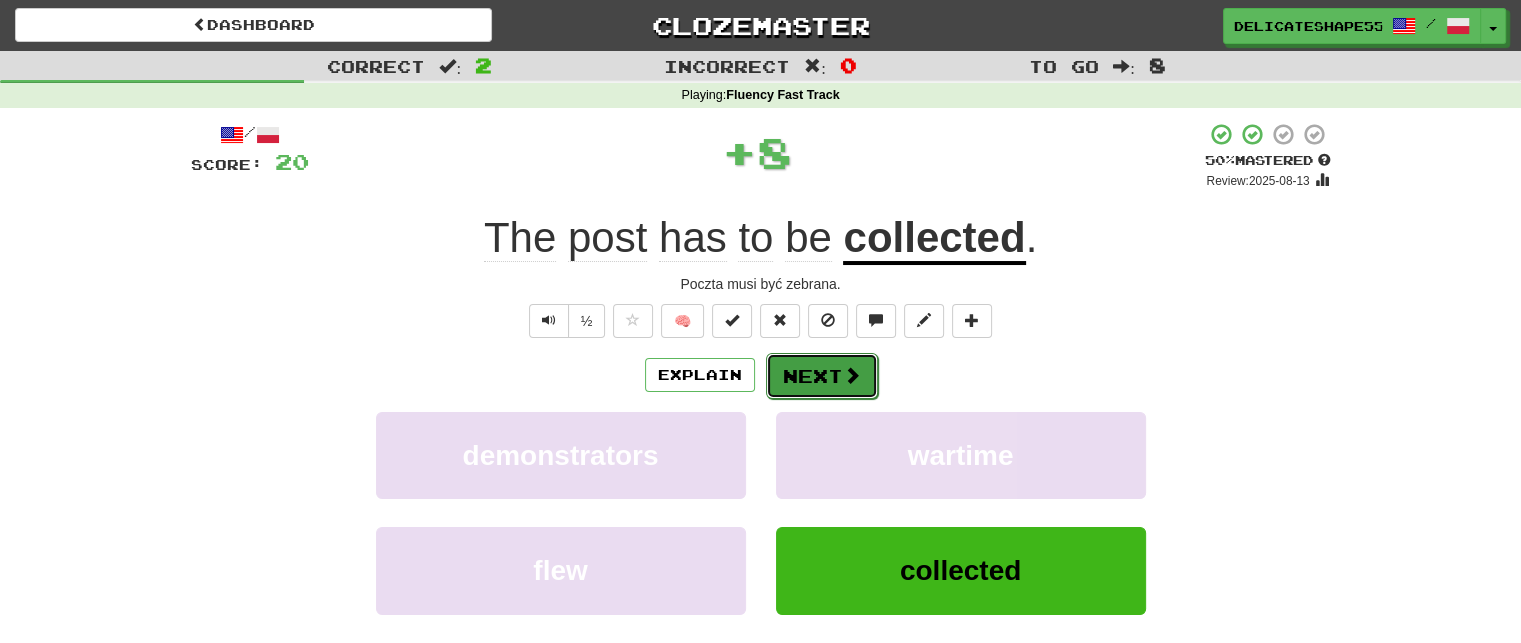 click on "Next" at bounding box center [822, 376] 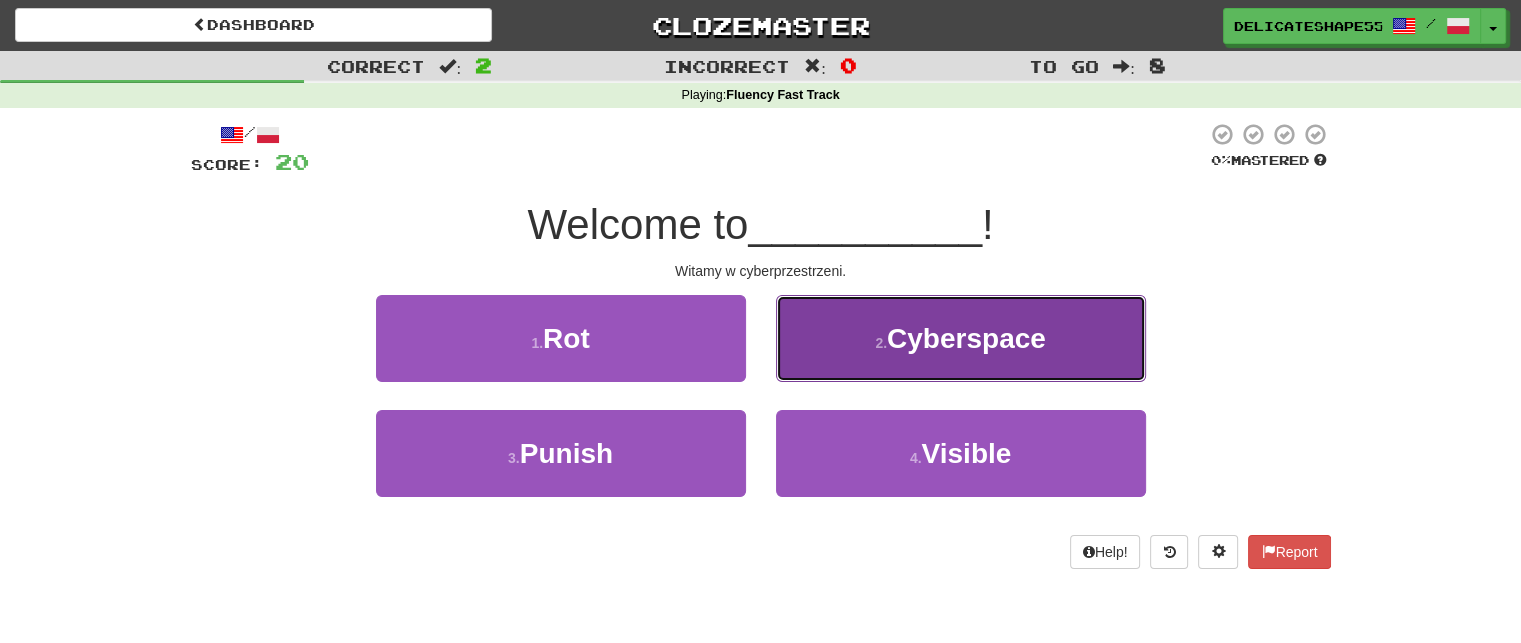click on "2 .  Cyberspace" at bounding box center [961, 338] 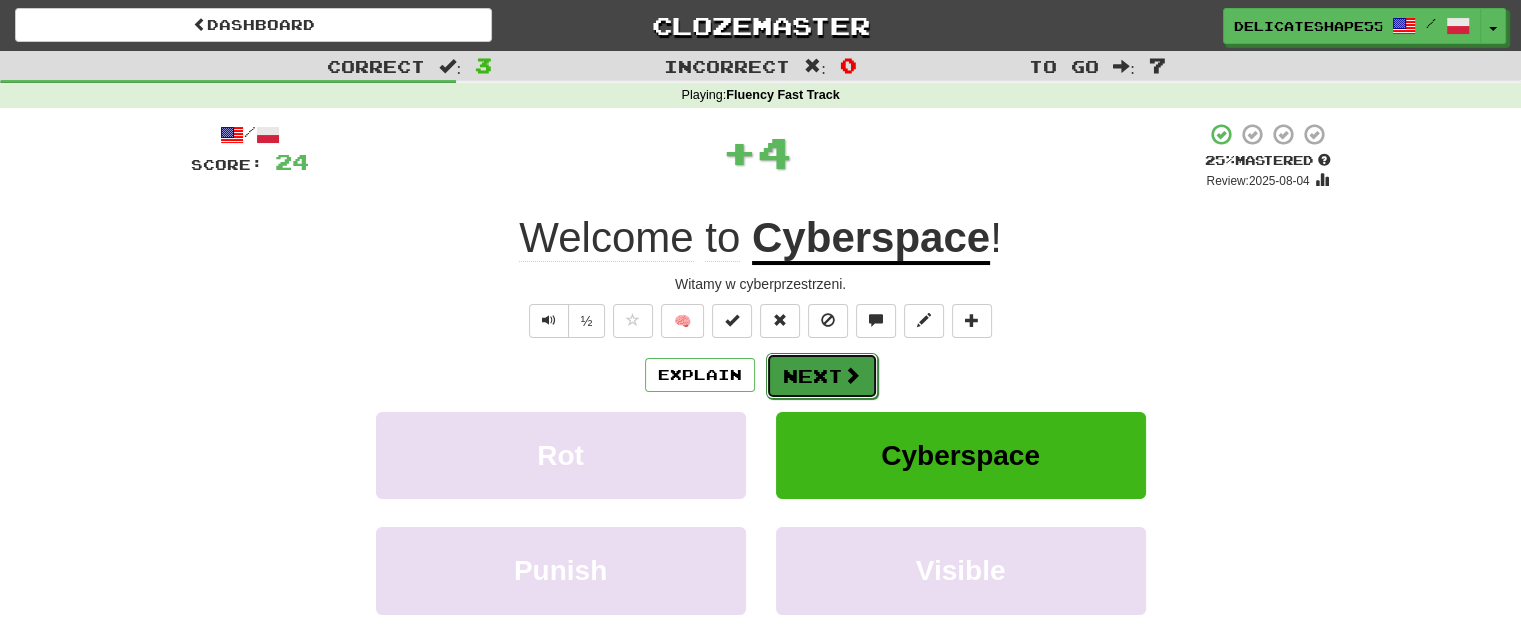 click on "Next" at bounding box center (822, 376) 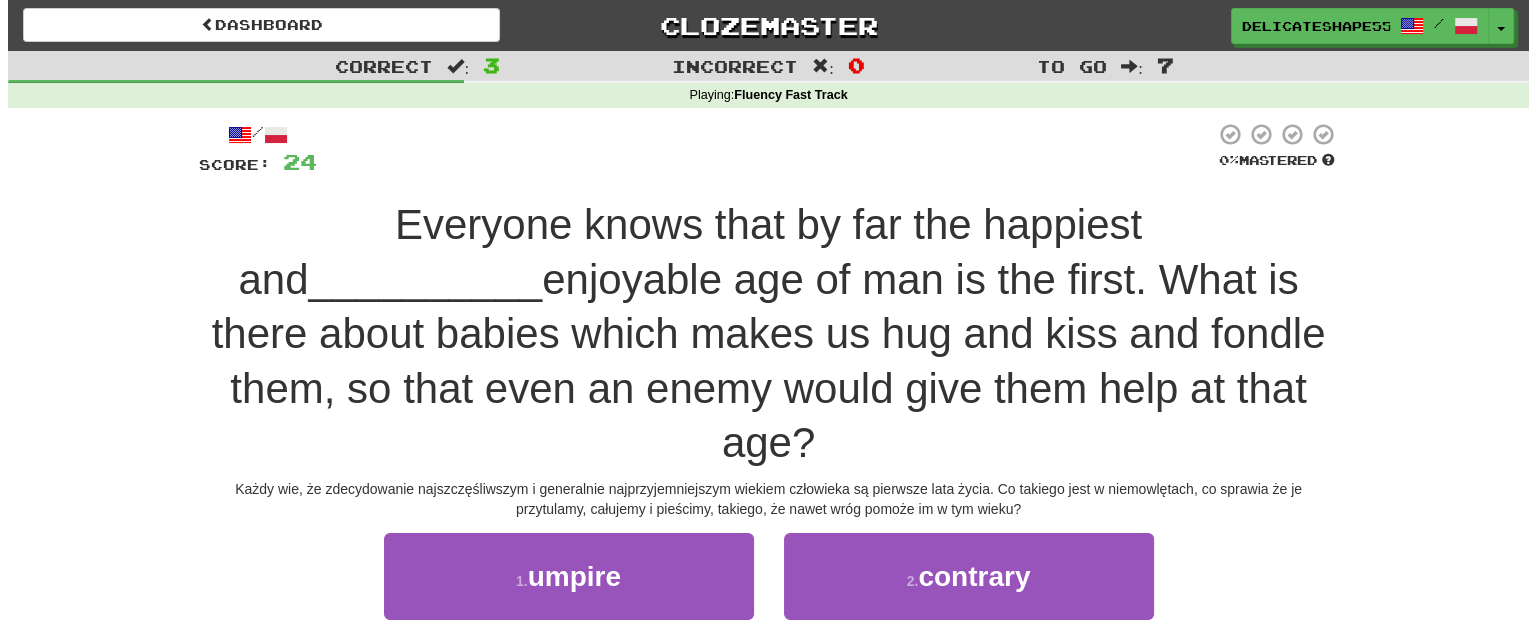 scroll, scrollTop: 100, scrollLeft: 0, axis: vertical 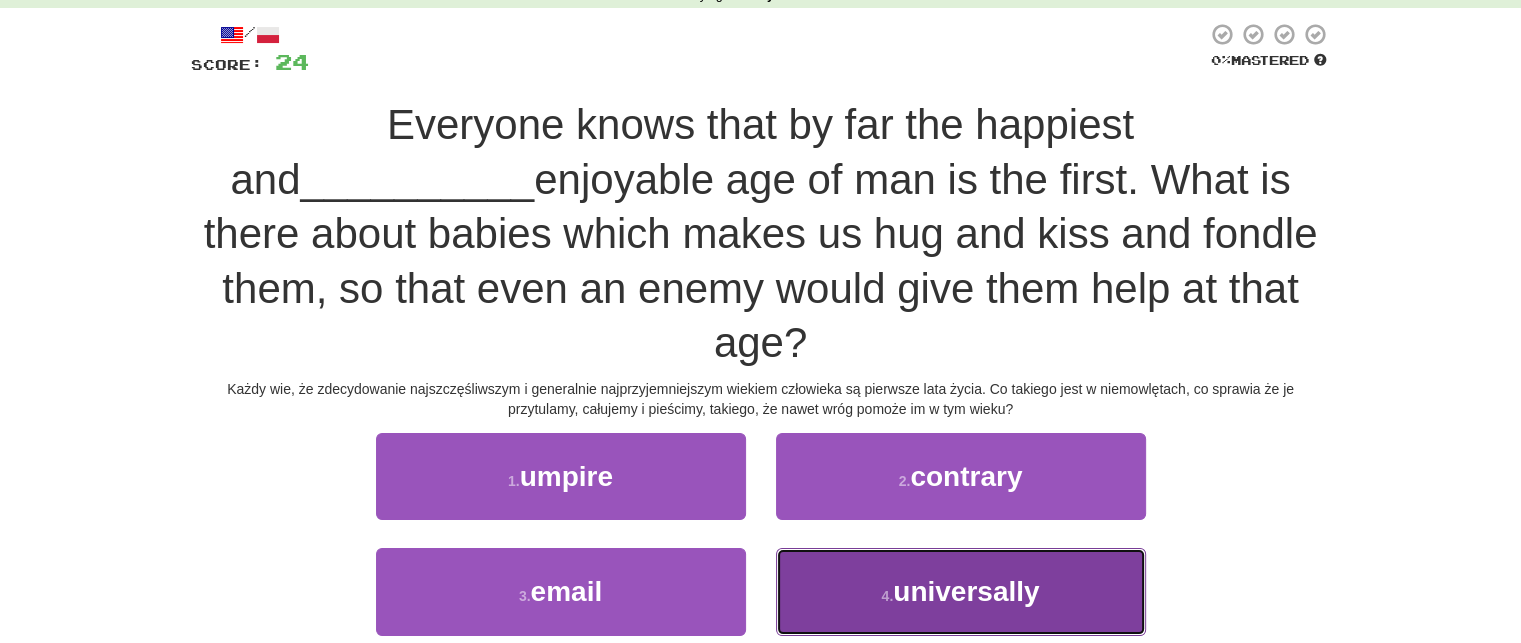 click on "4 .  universally" at bounding box center [961, 591] 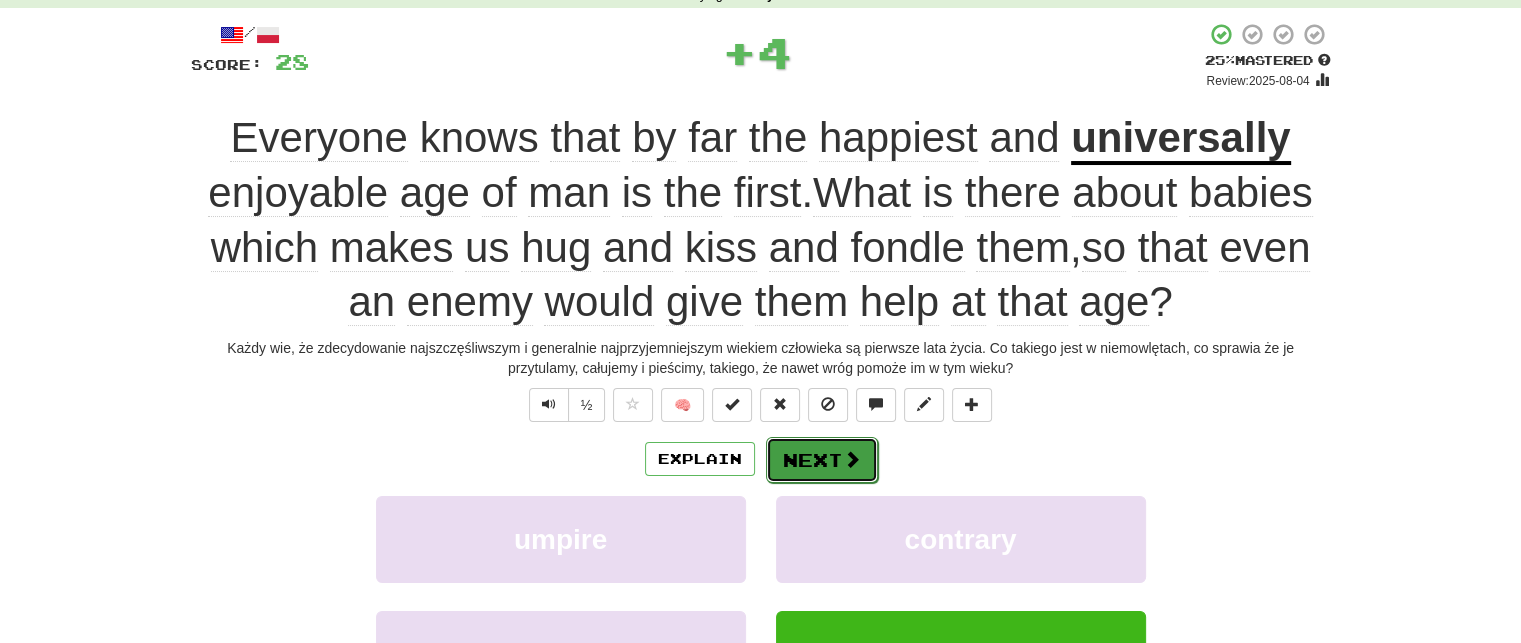 click on "Next" at bounding box center [822, 460] 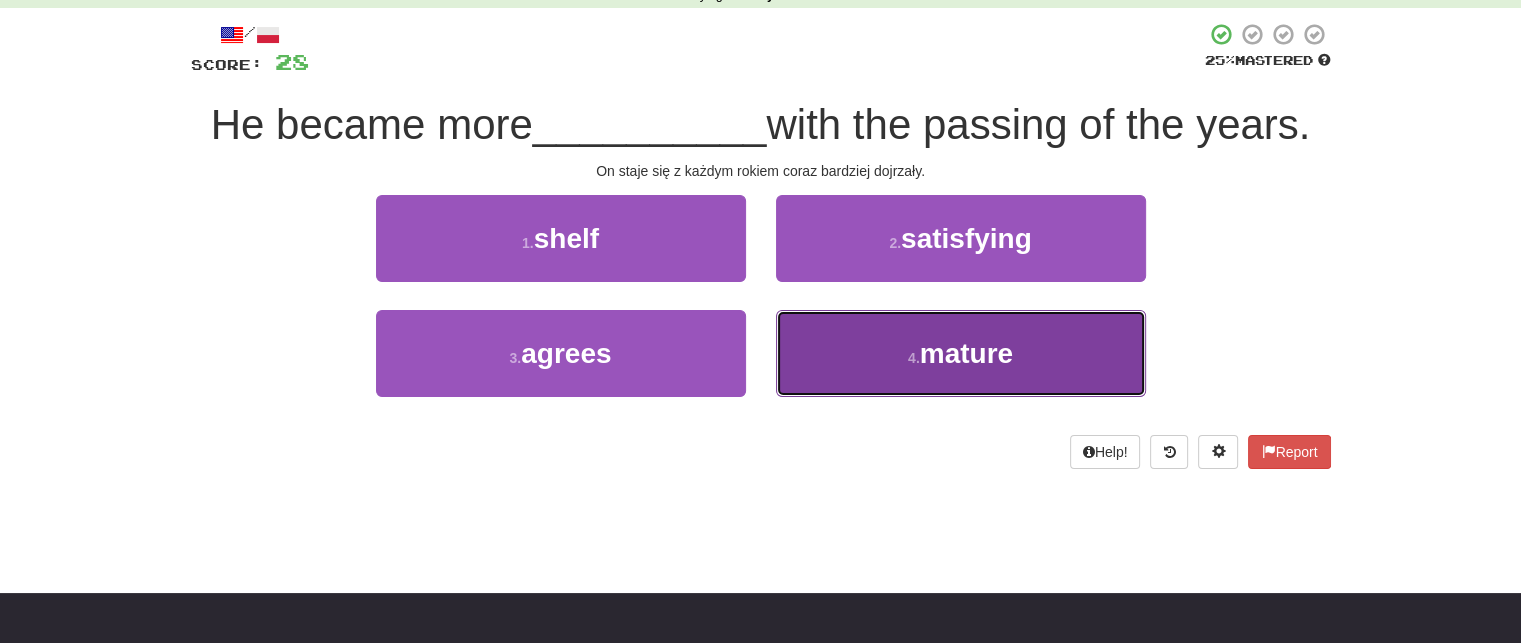 click on "4 .  mature" at bounding box center (961, 353) 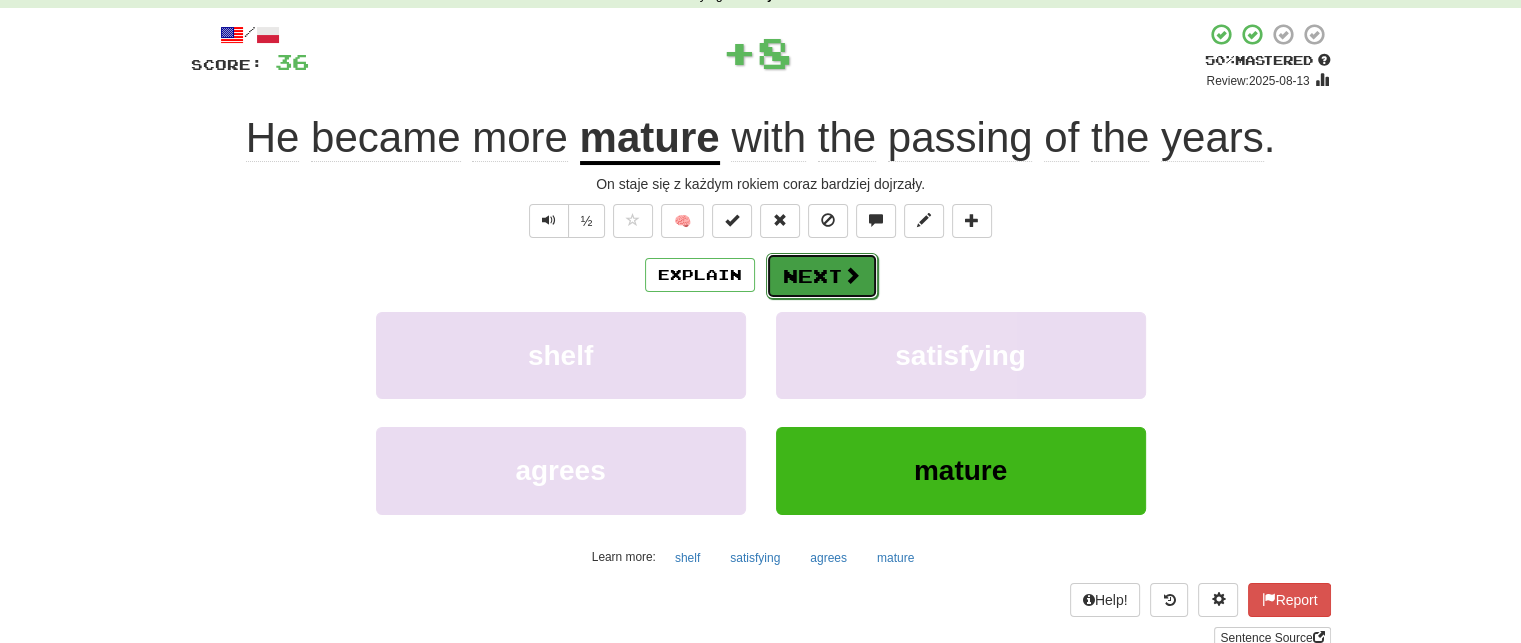 click on "Next" at bounding box center (822, 276) 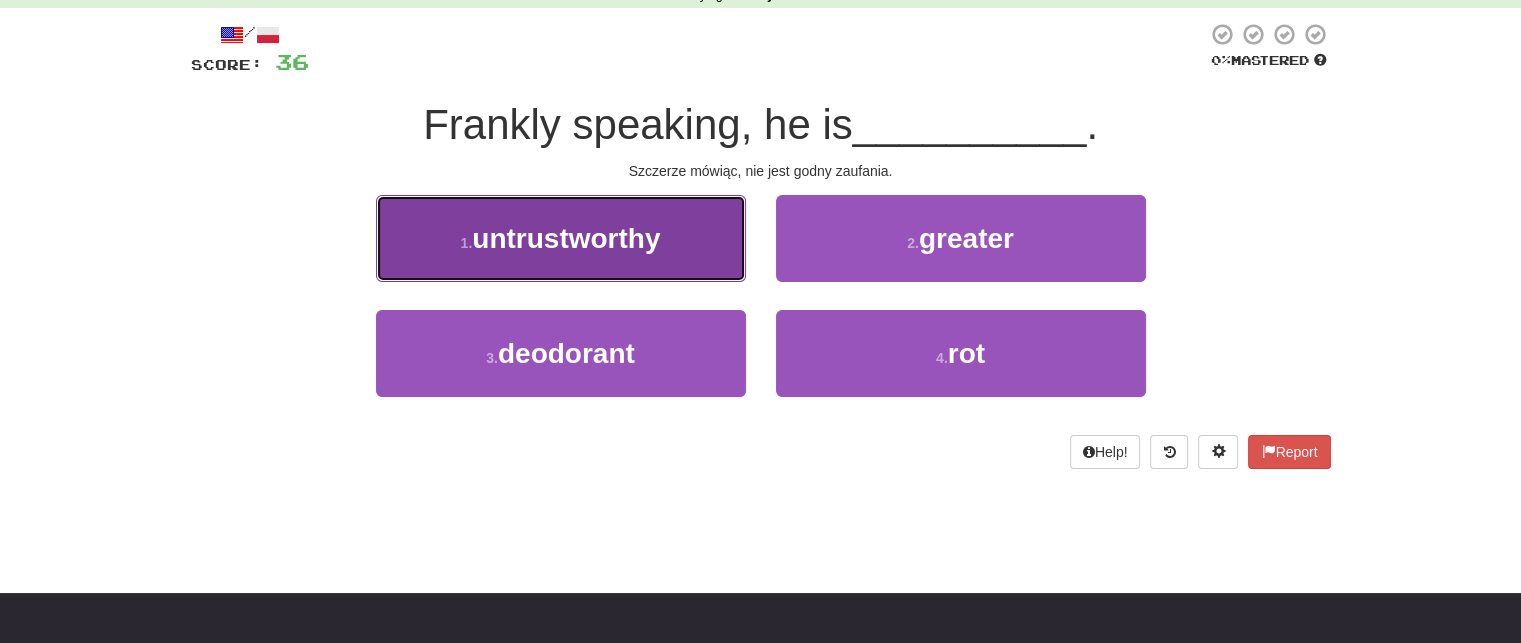 click on "1 .  untrustworthy" at bounding box center (561, 238) 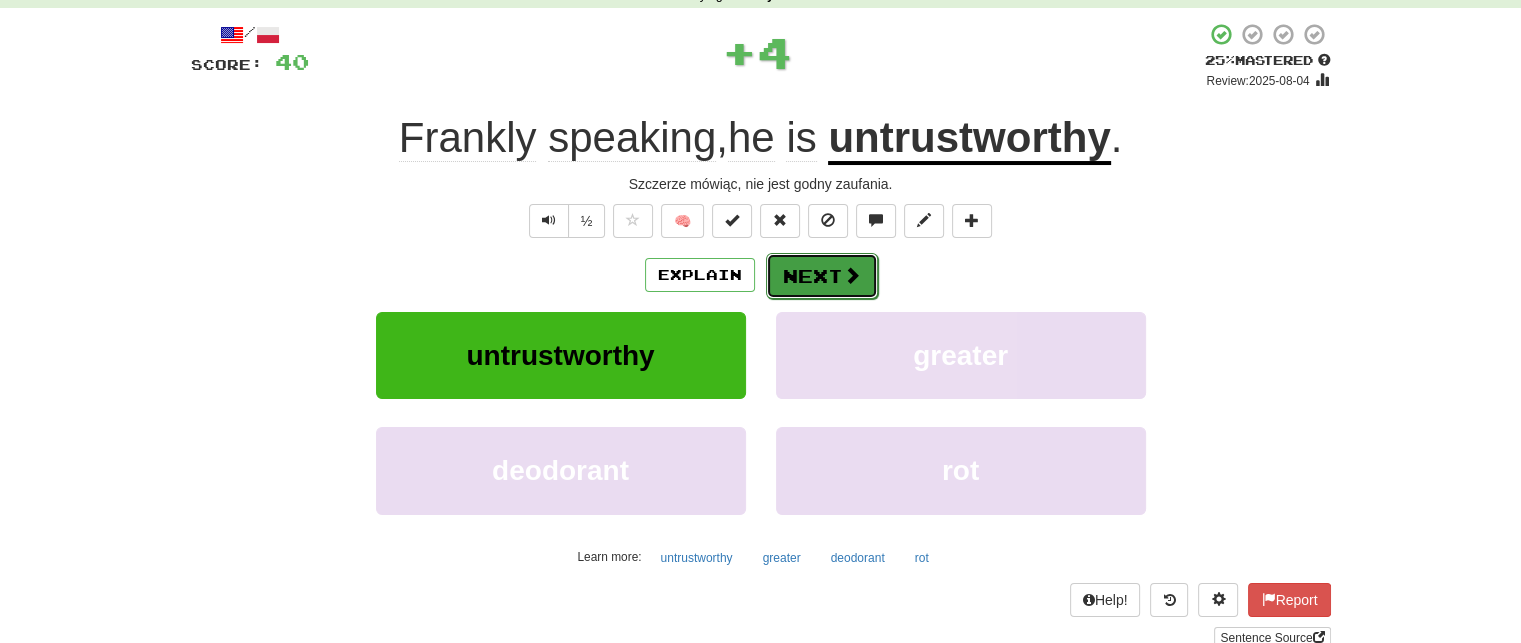 click on "Next" at bounding box center (822, 276) 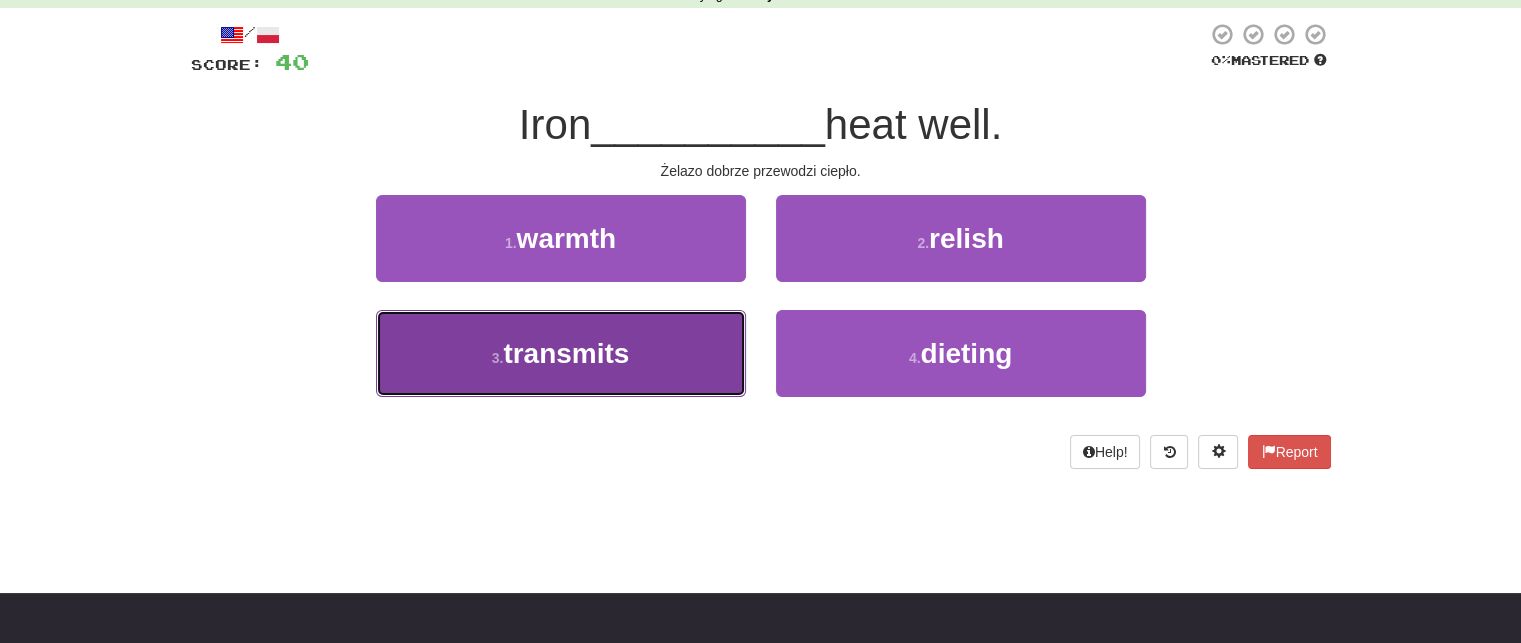 click on "3 .  transmits" at bounding box center [561, 353] 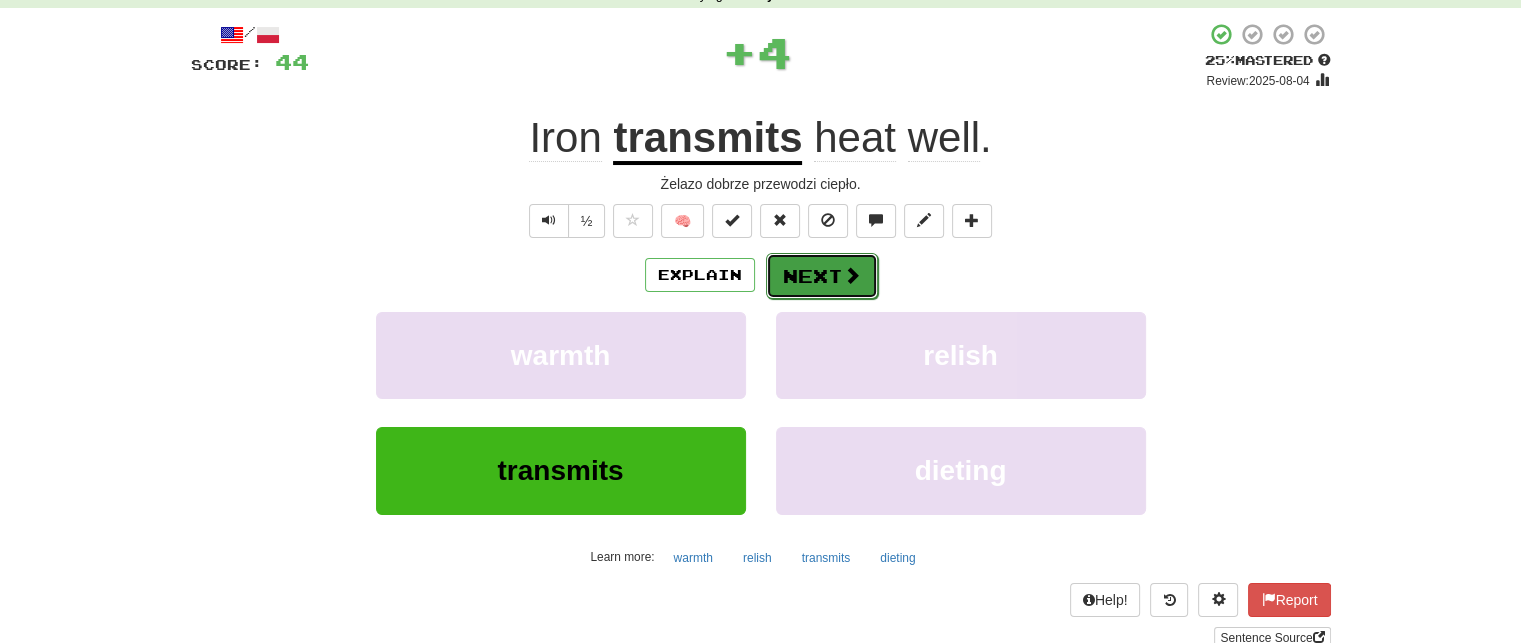 click on "Next" at bounding box center (822, 276) 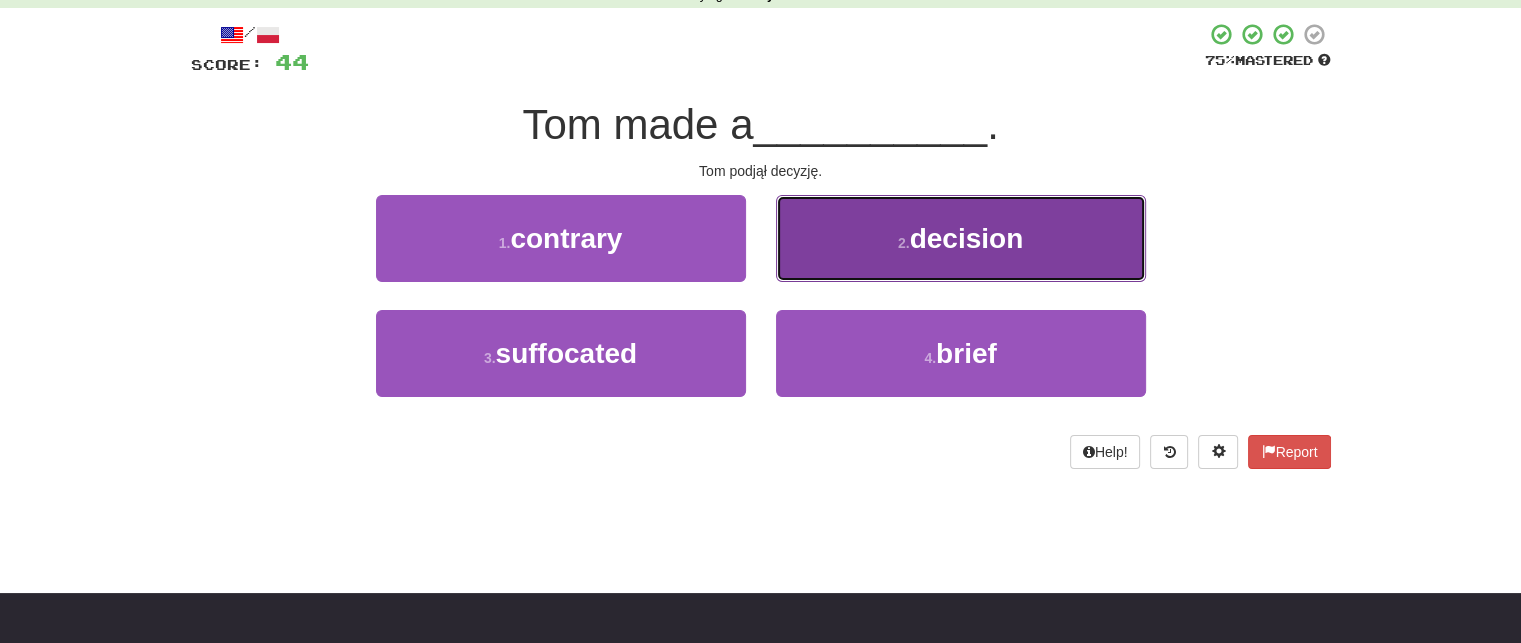 click on "2 .  decision" at bounding box center (961, 238) 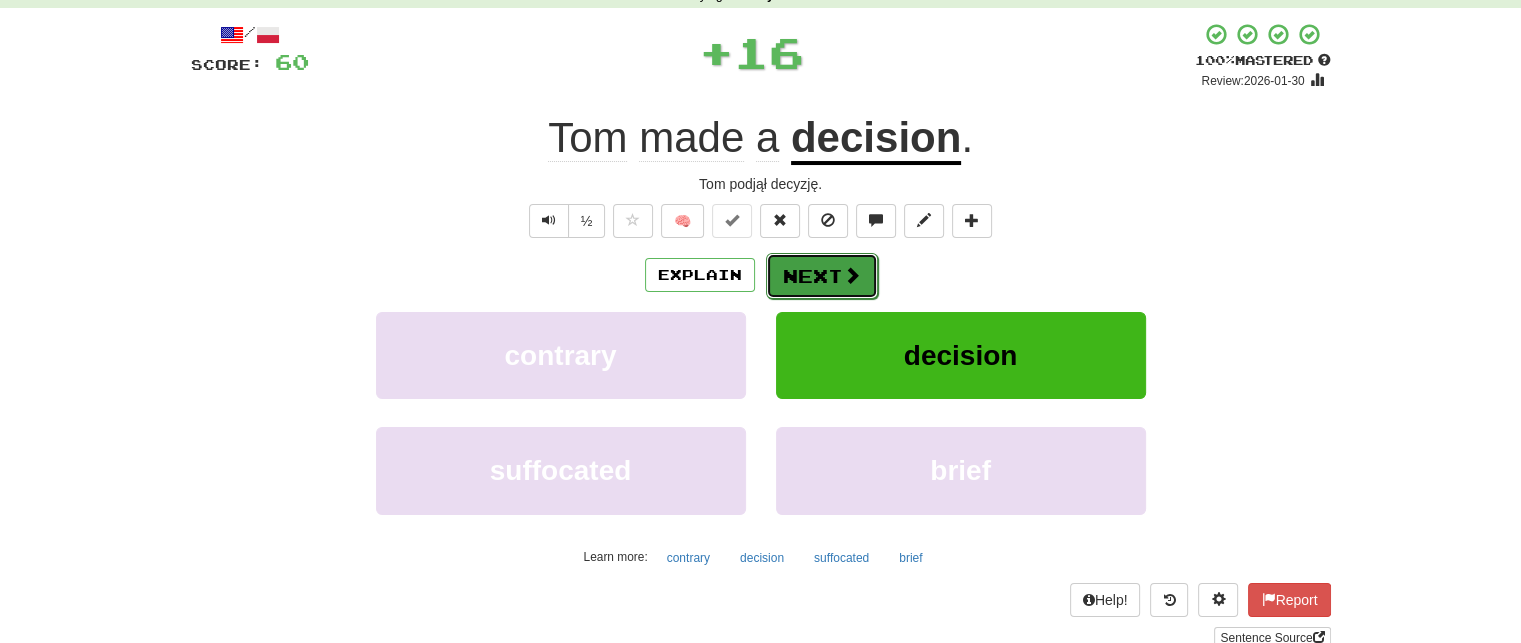 click on "Next" at bounding box center (822, 276) 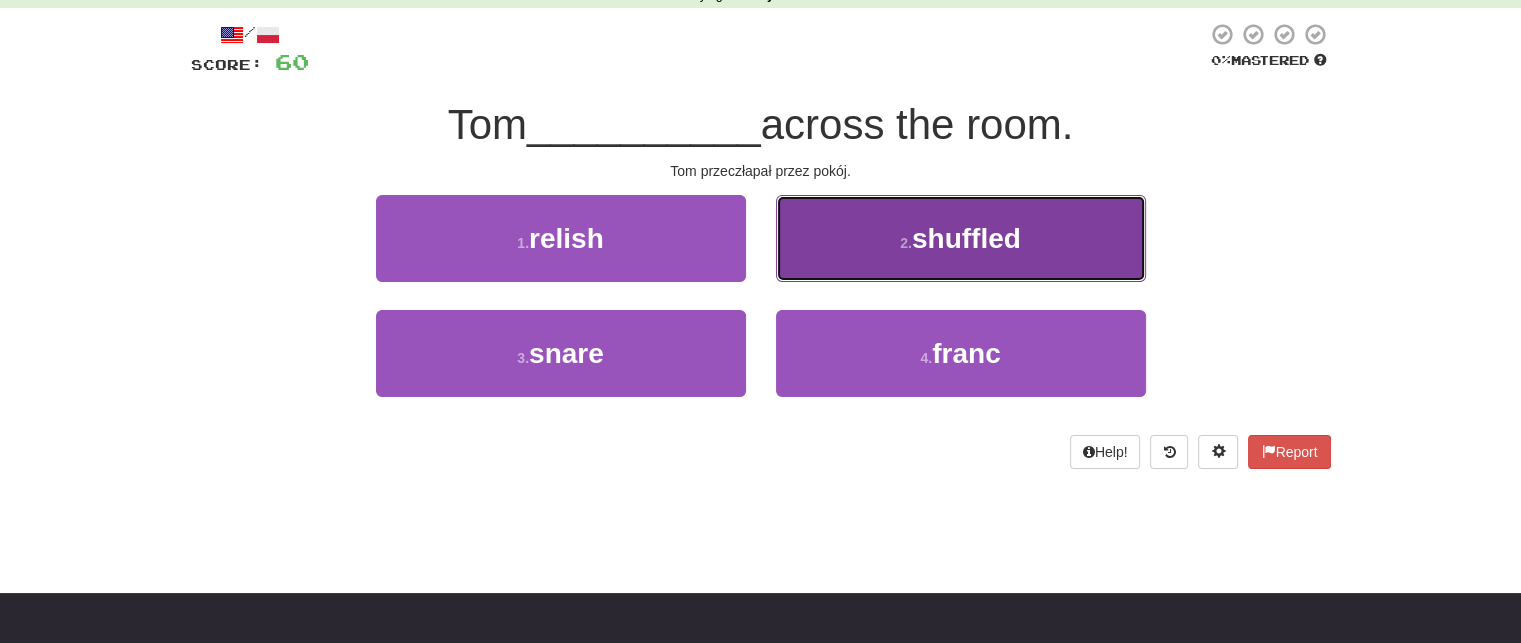 click on "2 .  shuffled" at bounding box center [961, 238] 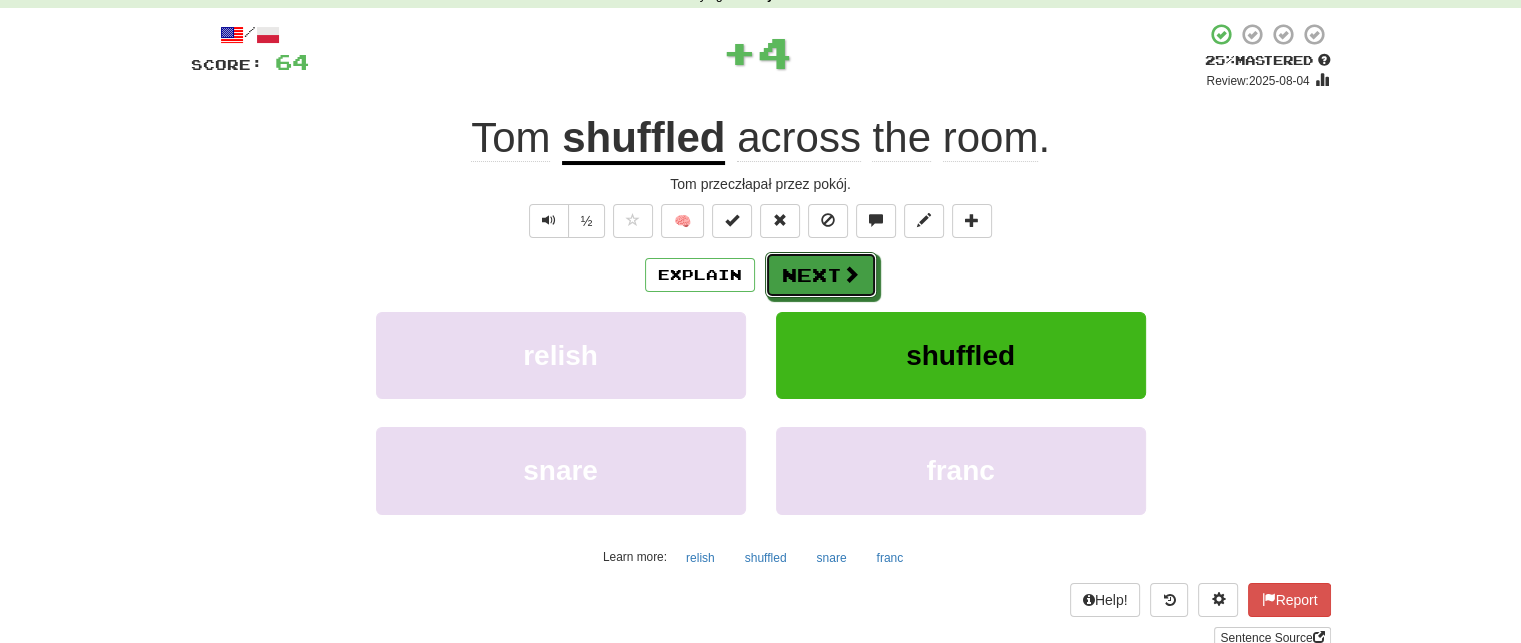 click on "Next" at bounding box center [821, 275] 